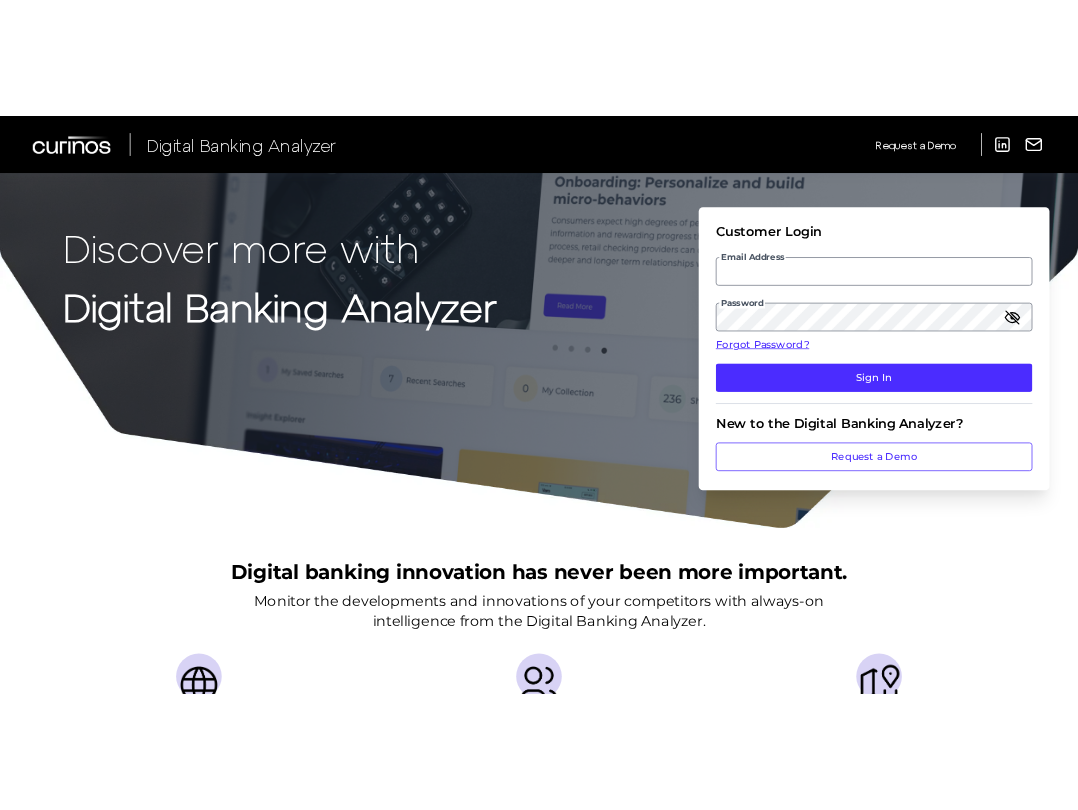 scroll, scrollTop: 0, scrollLeft: 0, axis: both 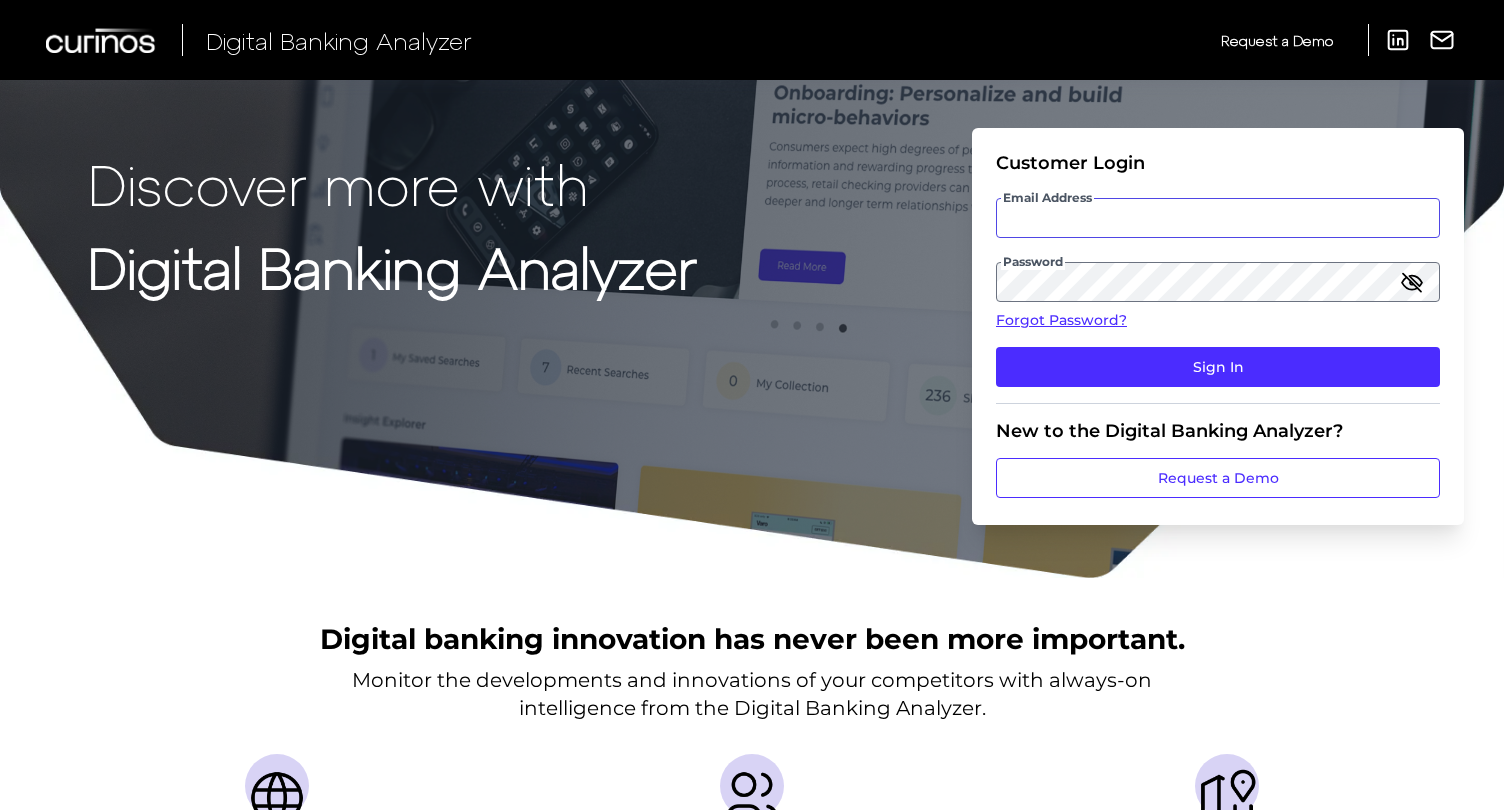 type on "[EMAIL]" 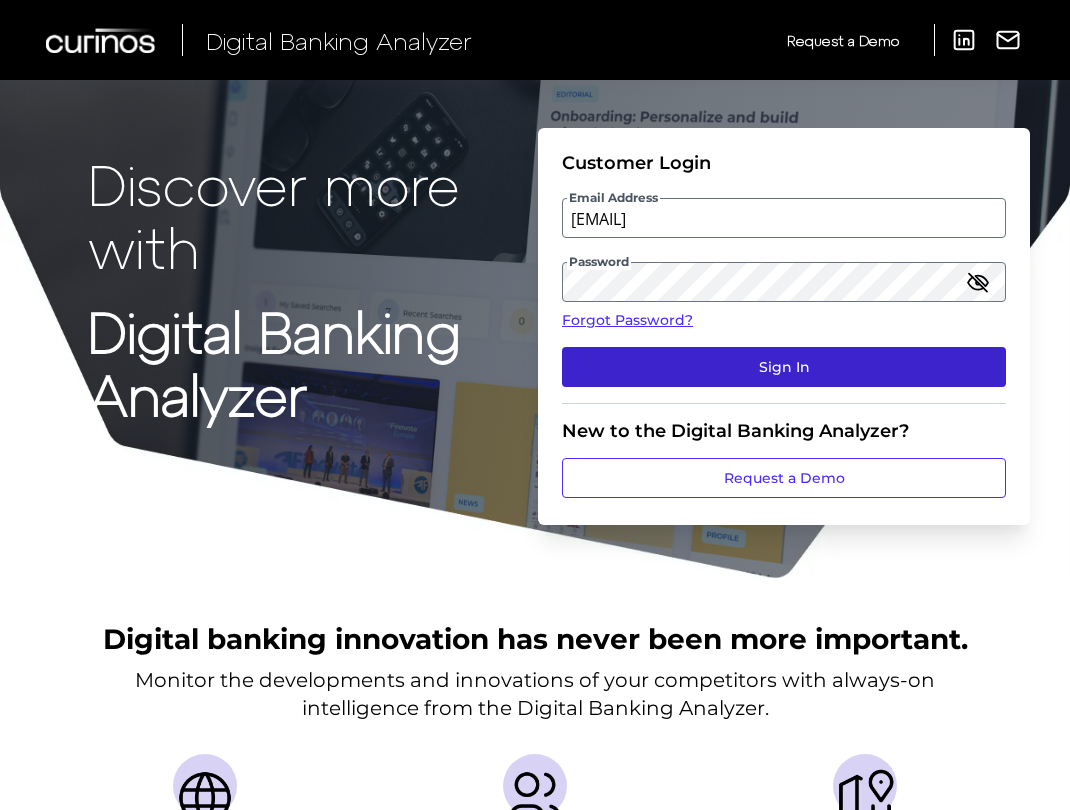 click on "Sign In" at bounding box center [784, 367] 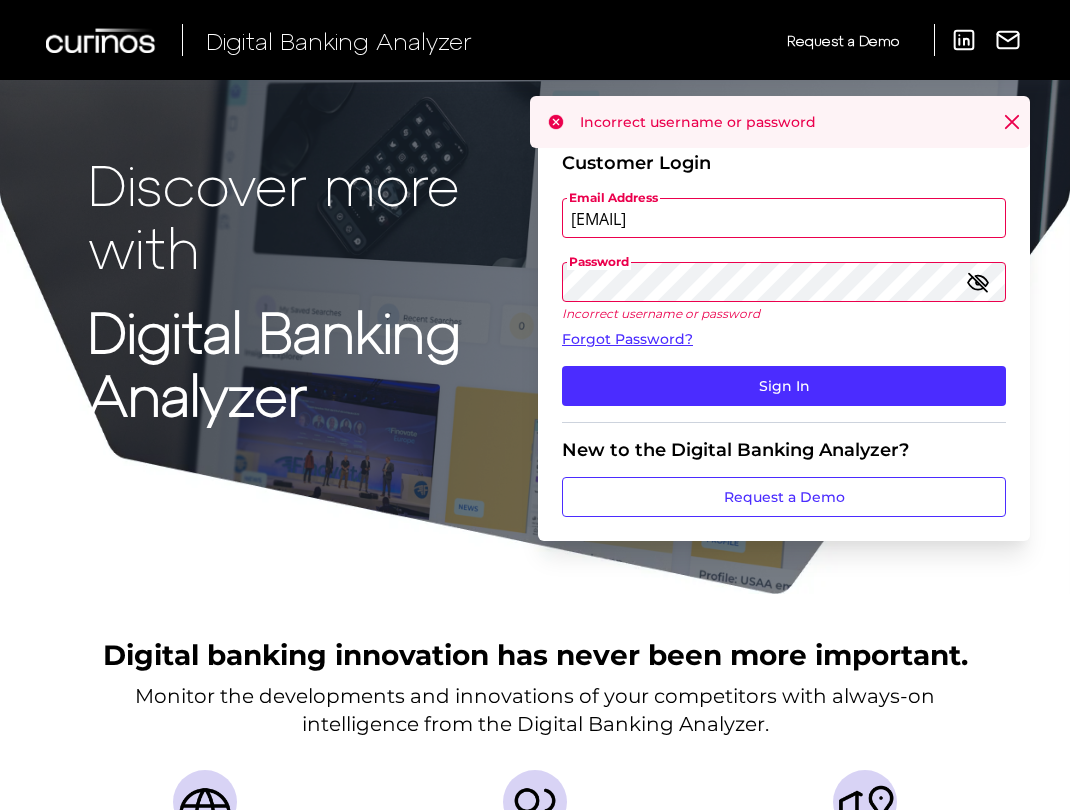click 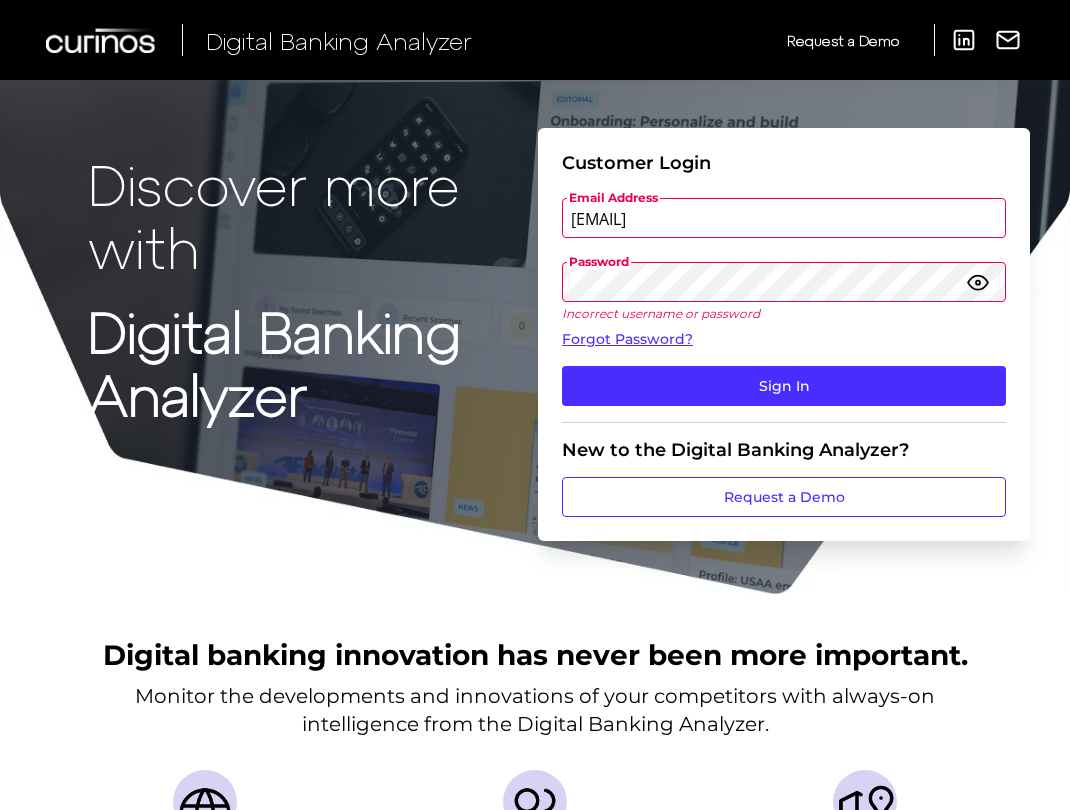 click on "Sign In" at bounding box center [784, 386] 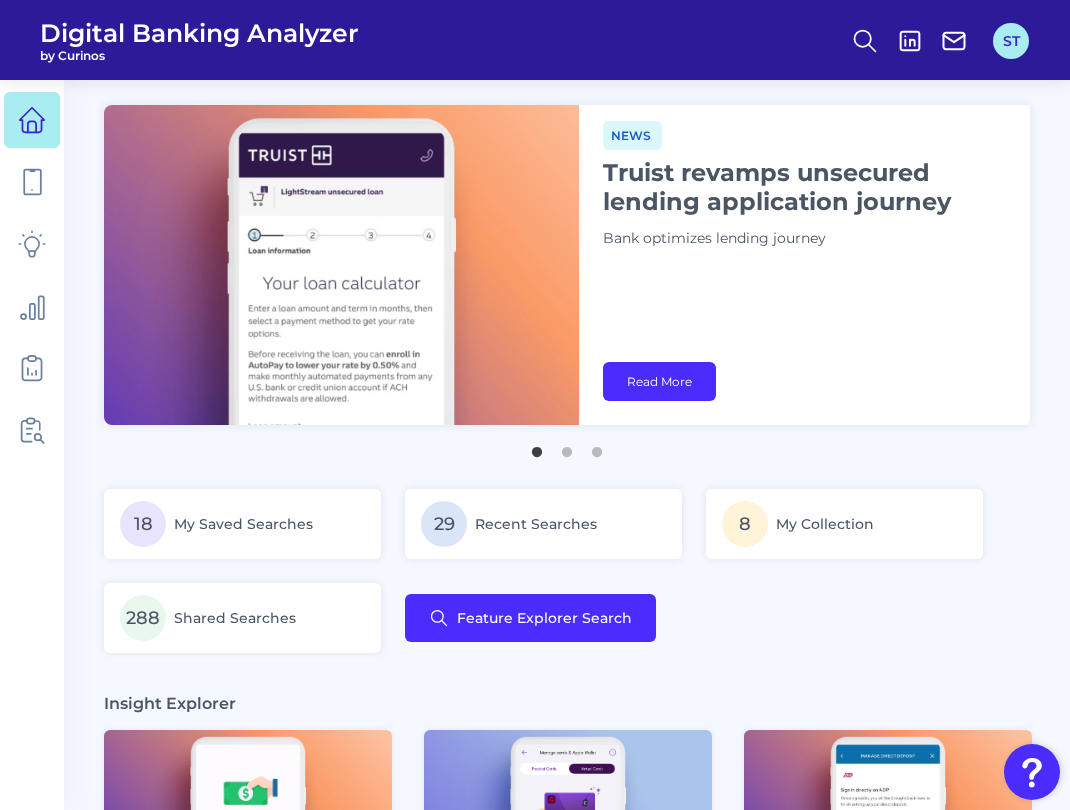 click on "ST" at bounding box center [1011, 41] 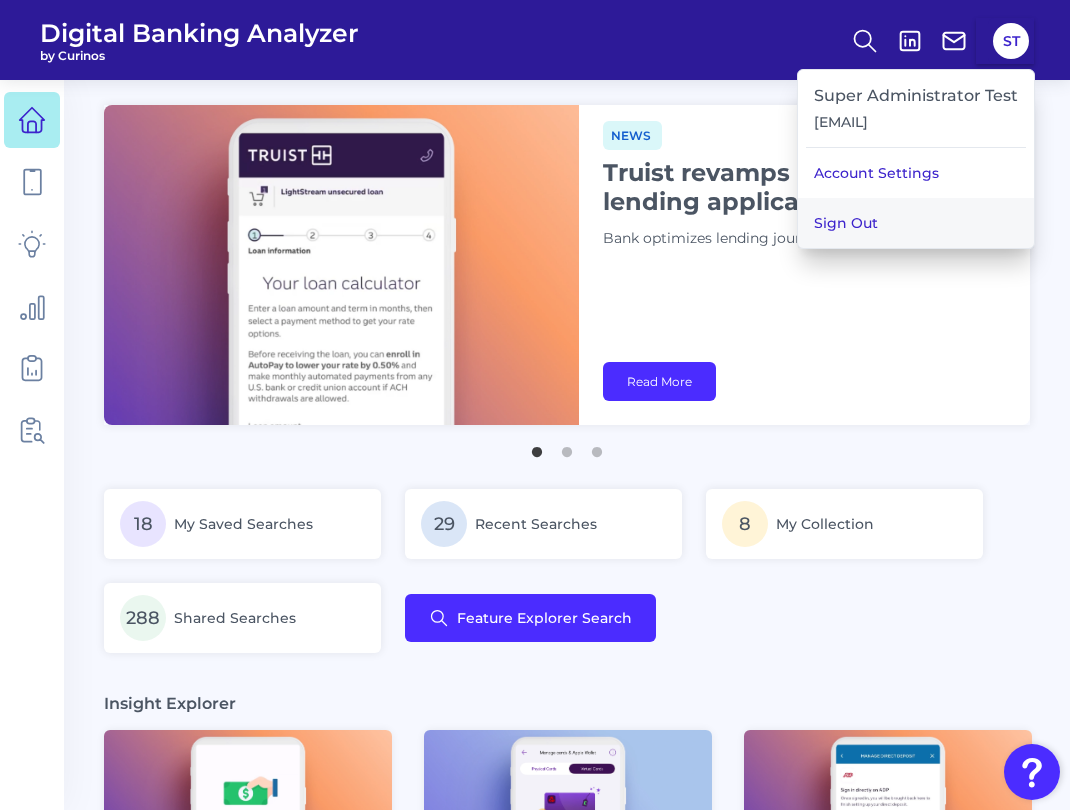 click on "Sign Out" at bounding box center [916, 223] 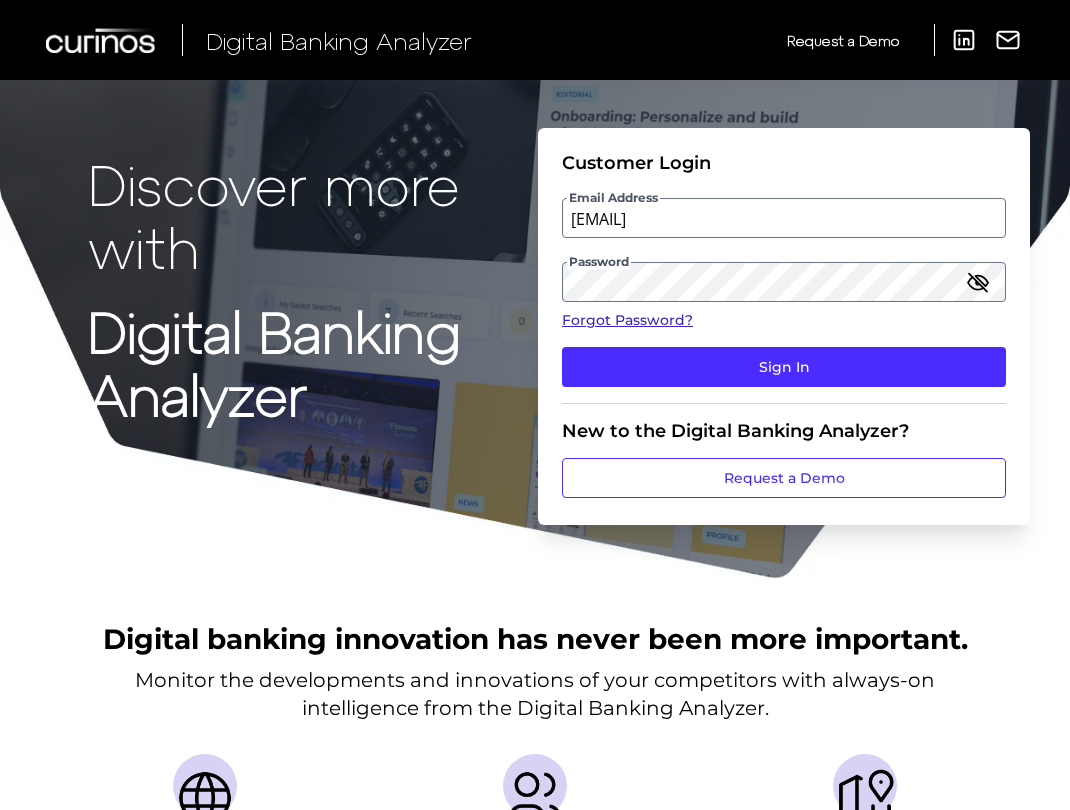 click on "Forgot Password?" at bounding box center (784, 320) 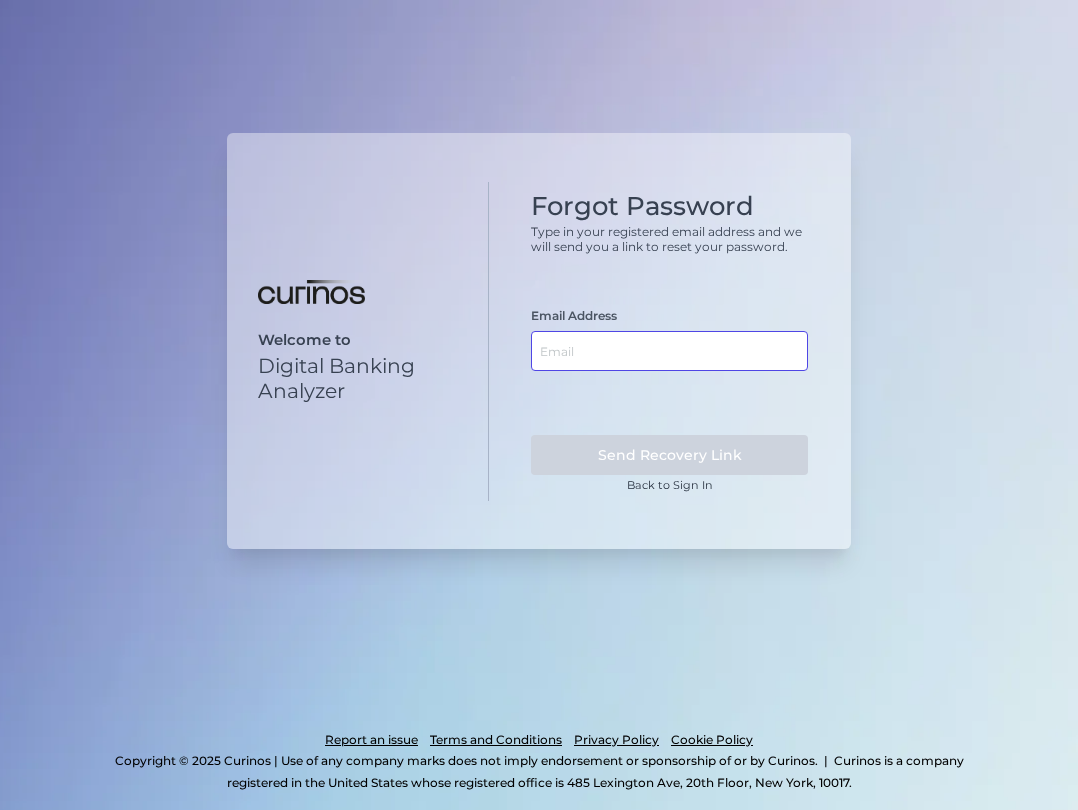 click at bounding box center [669, 351] 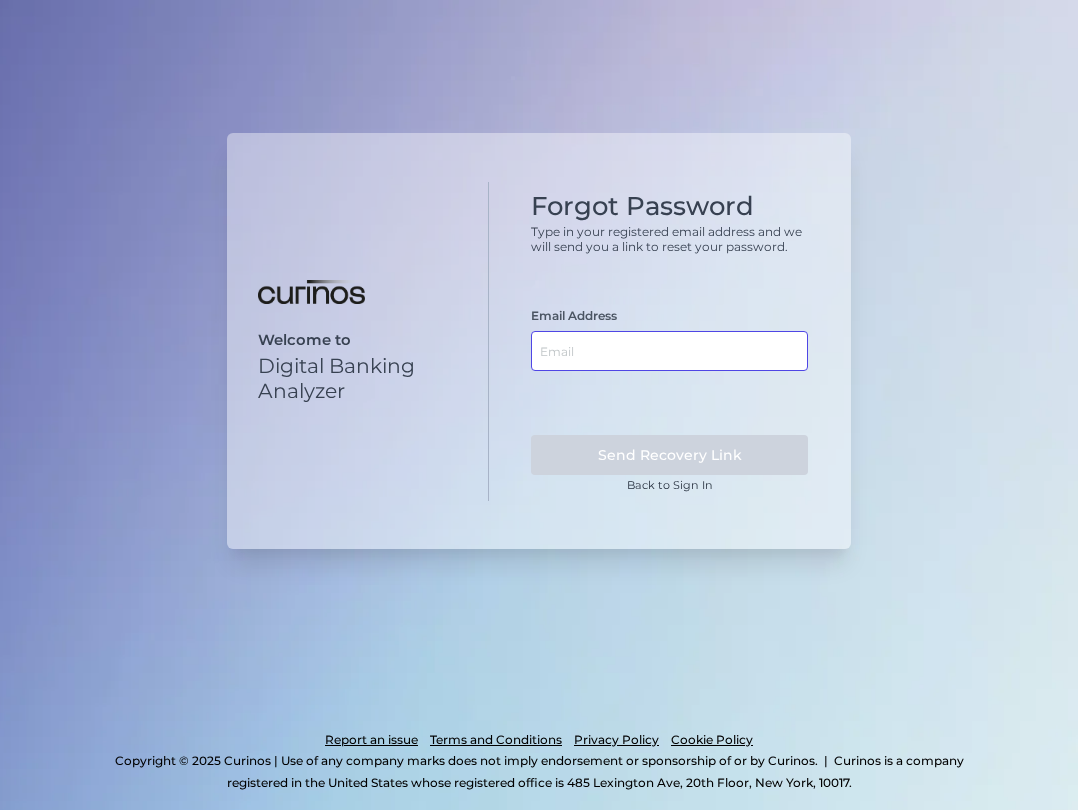 click at bounding box center (669, 351) 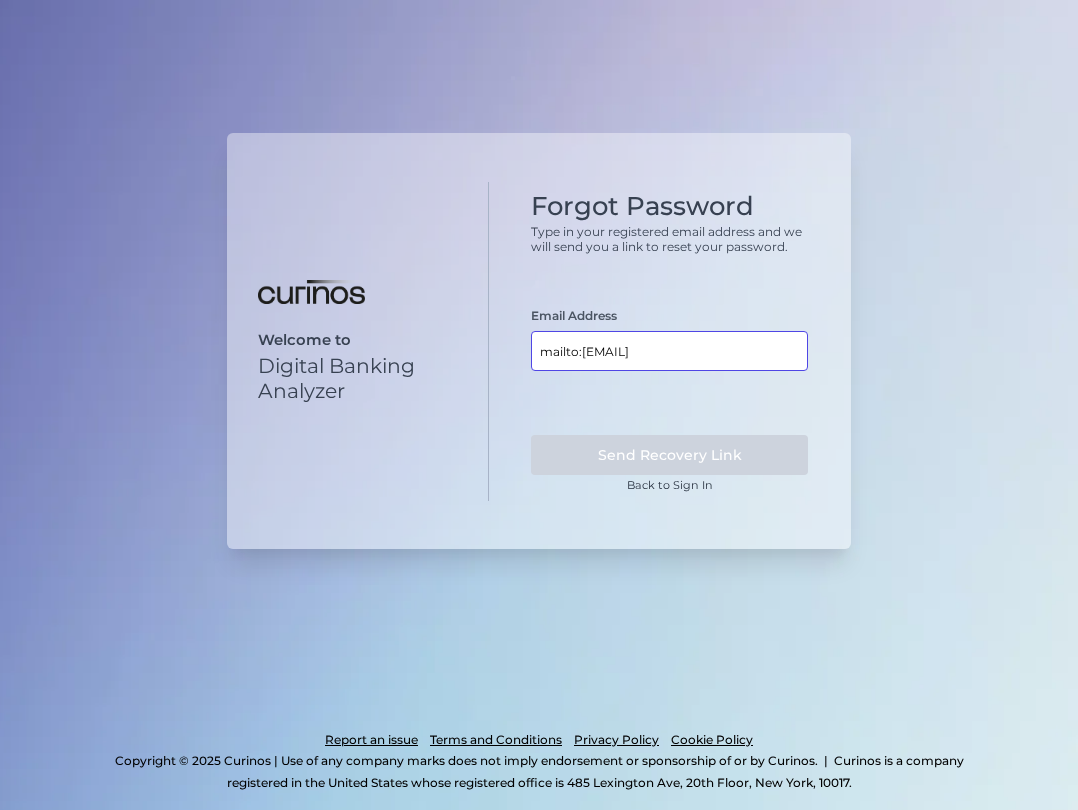 drag, startPoint x: 583, startPoint y: 355, endPoint x: 489, endPoint y: 346, distance: 94.42987 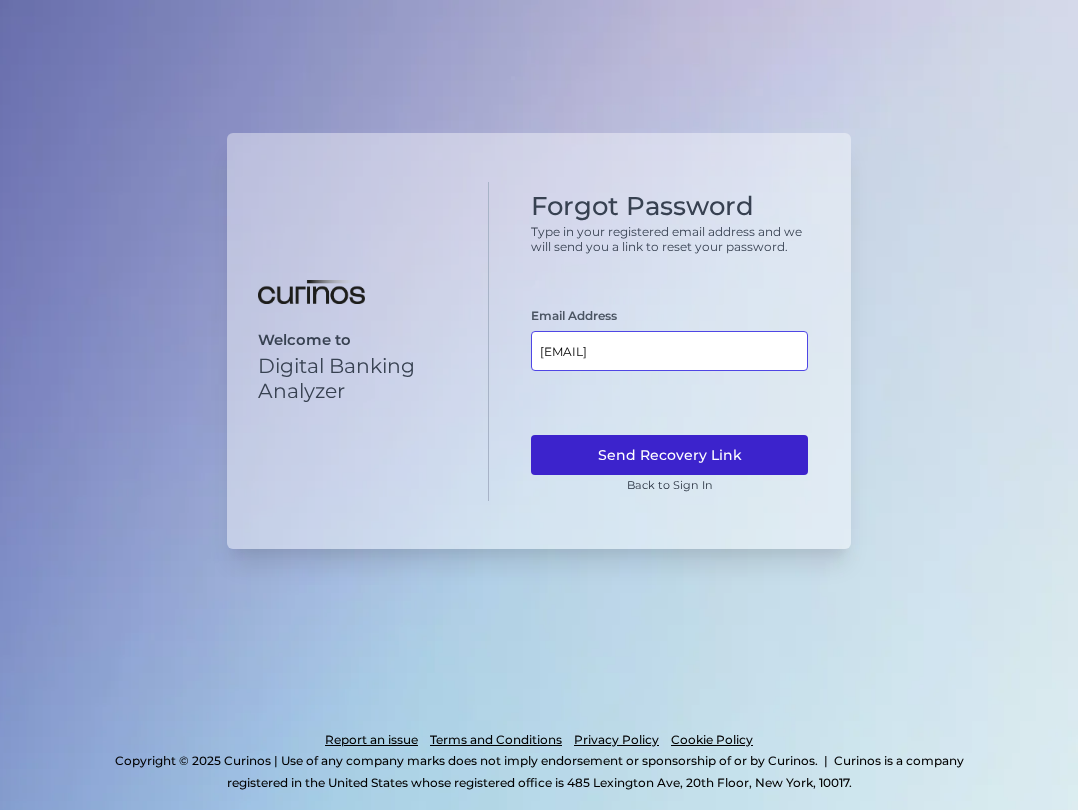 type on "[USERNAME]@example.com" 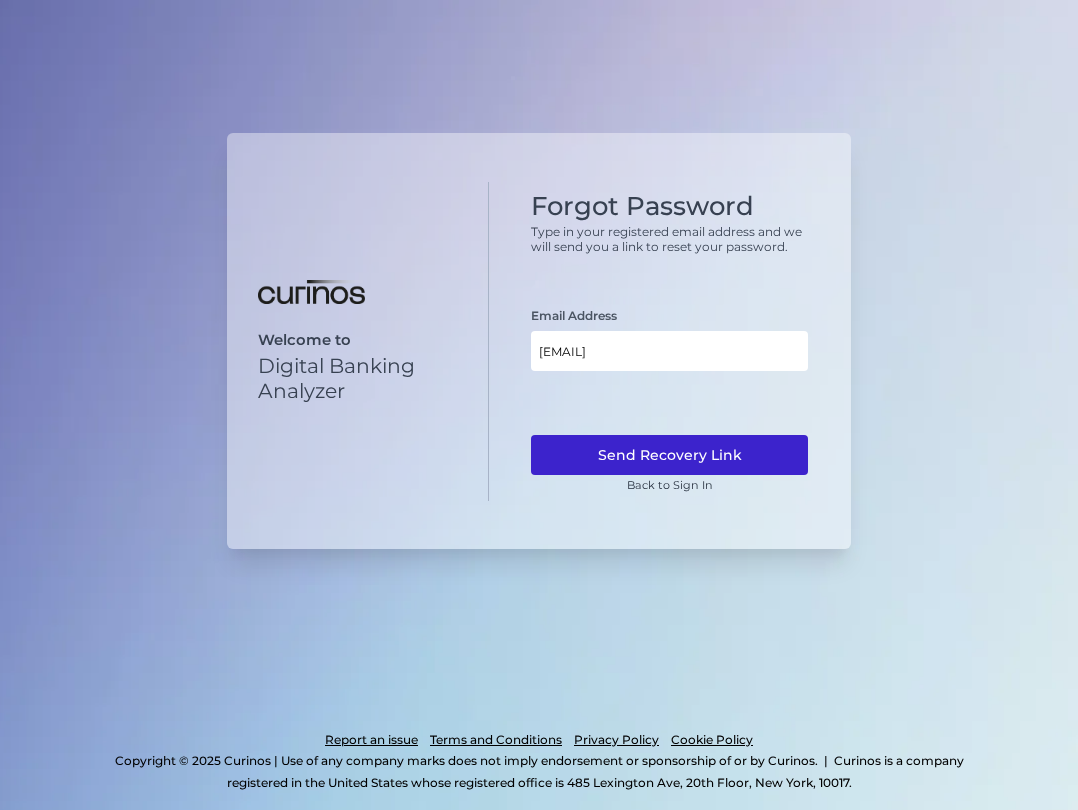 click on "Send Recovery Link" at bounding box center (669, 455) 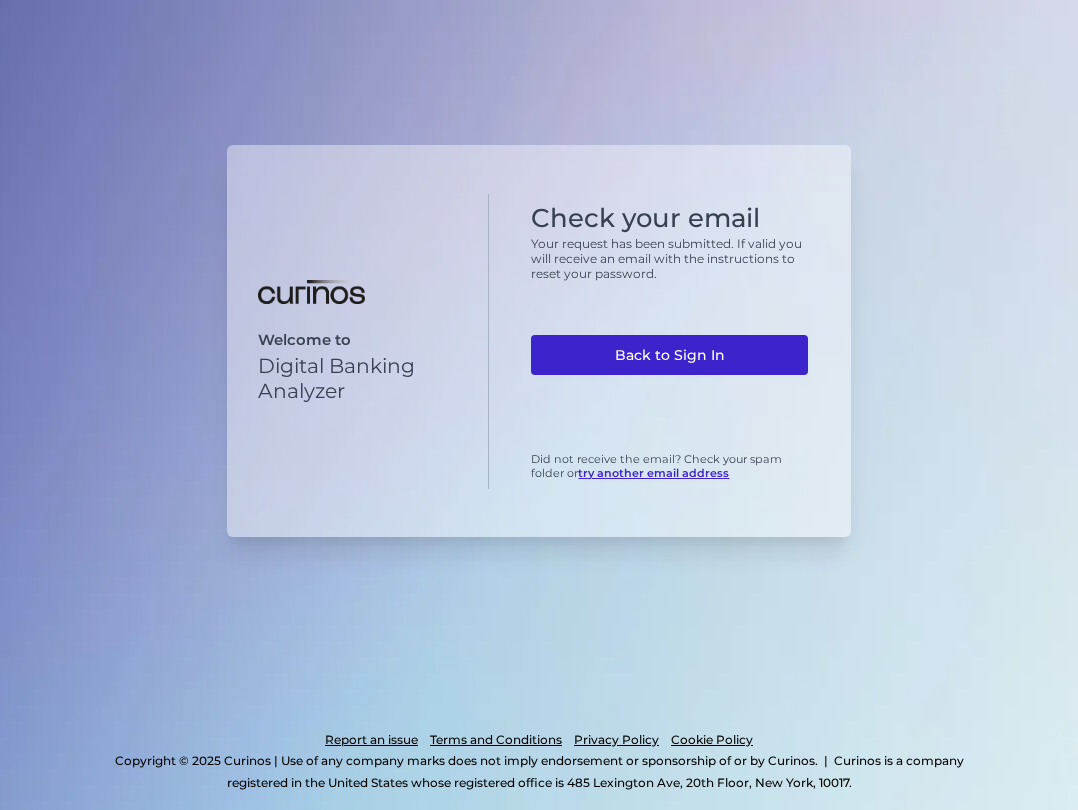 click on "Back to Sign In" at bounding box center [669, 355] 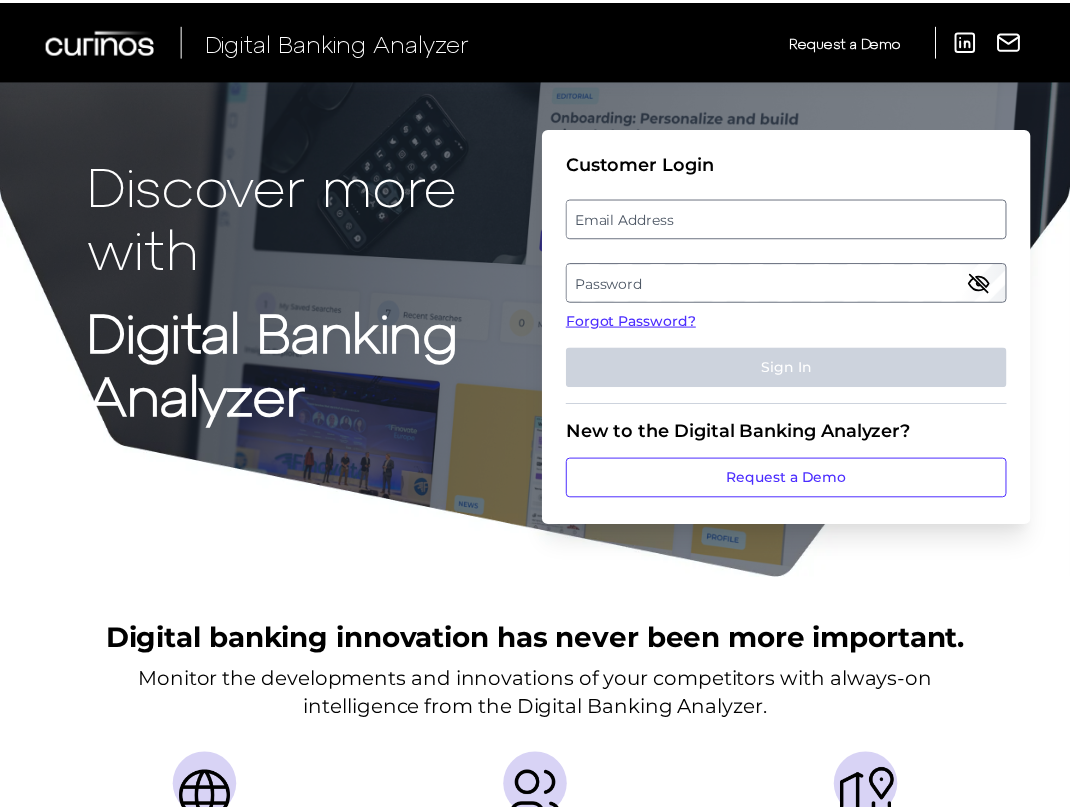 scroll, scrollTop: 0, scrollLeft: 0, axis: both 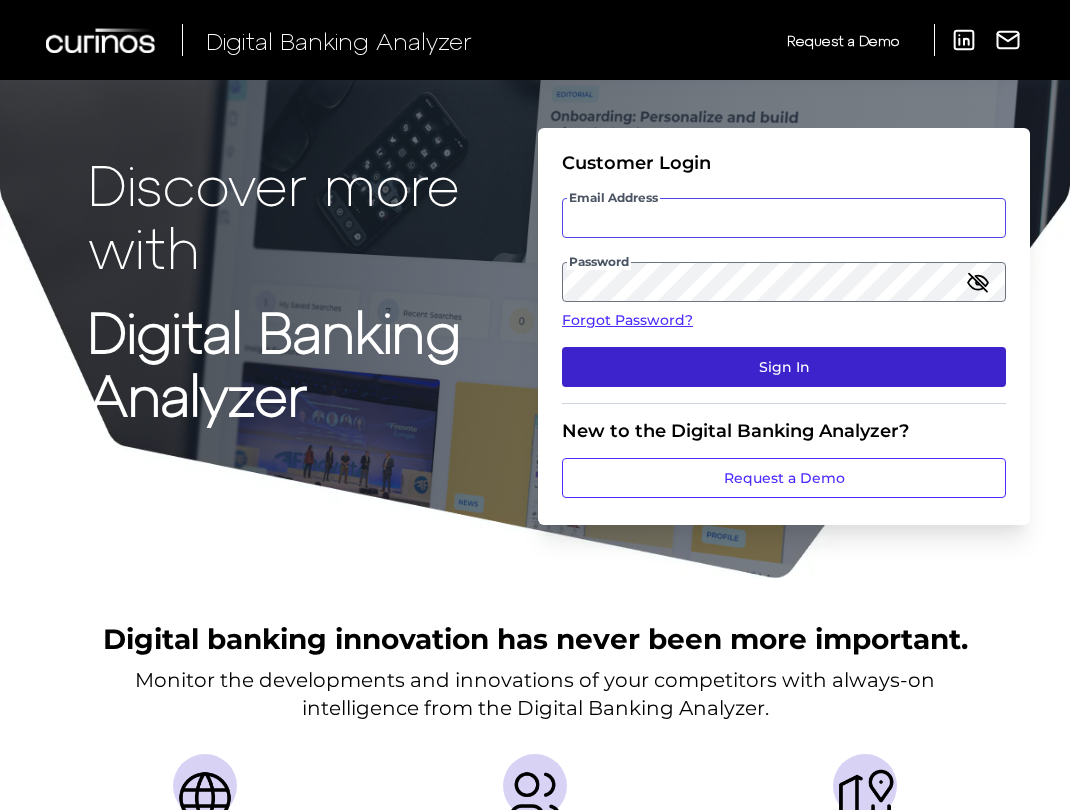 type on "[EMAIL]" 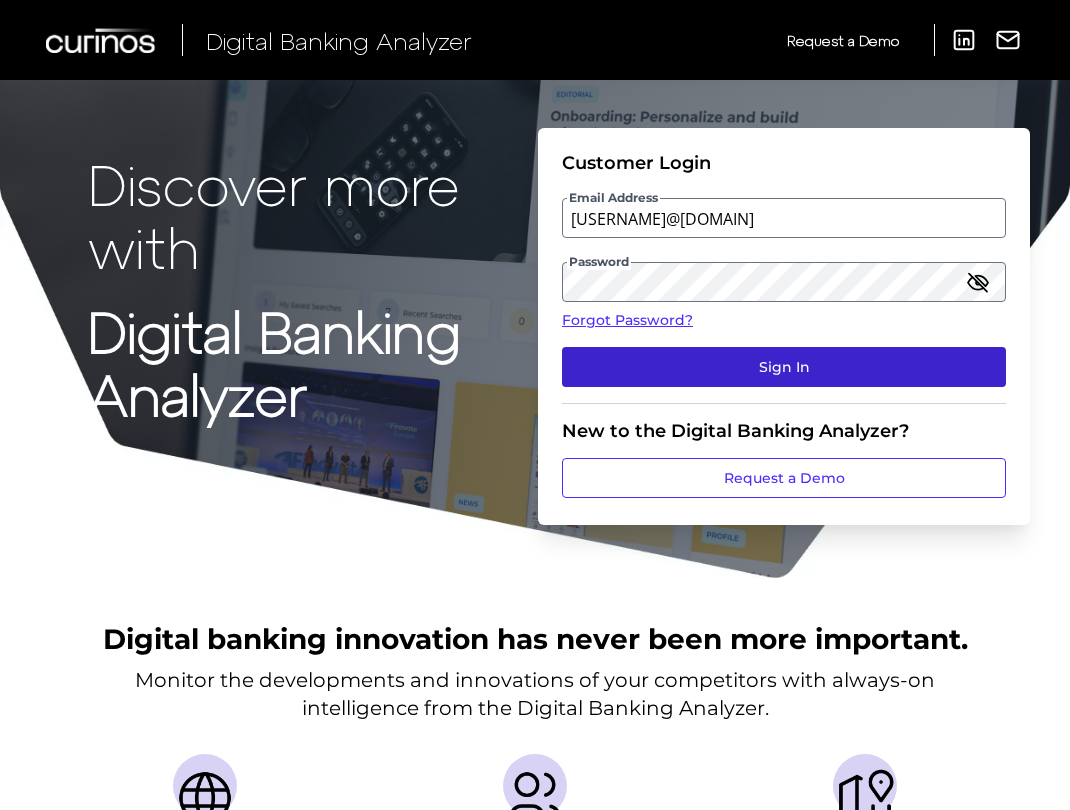 click on "Sign In" at bounding box center (784, 367) 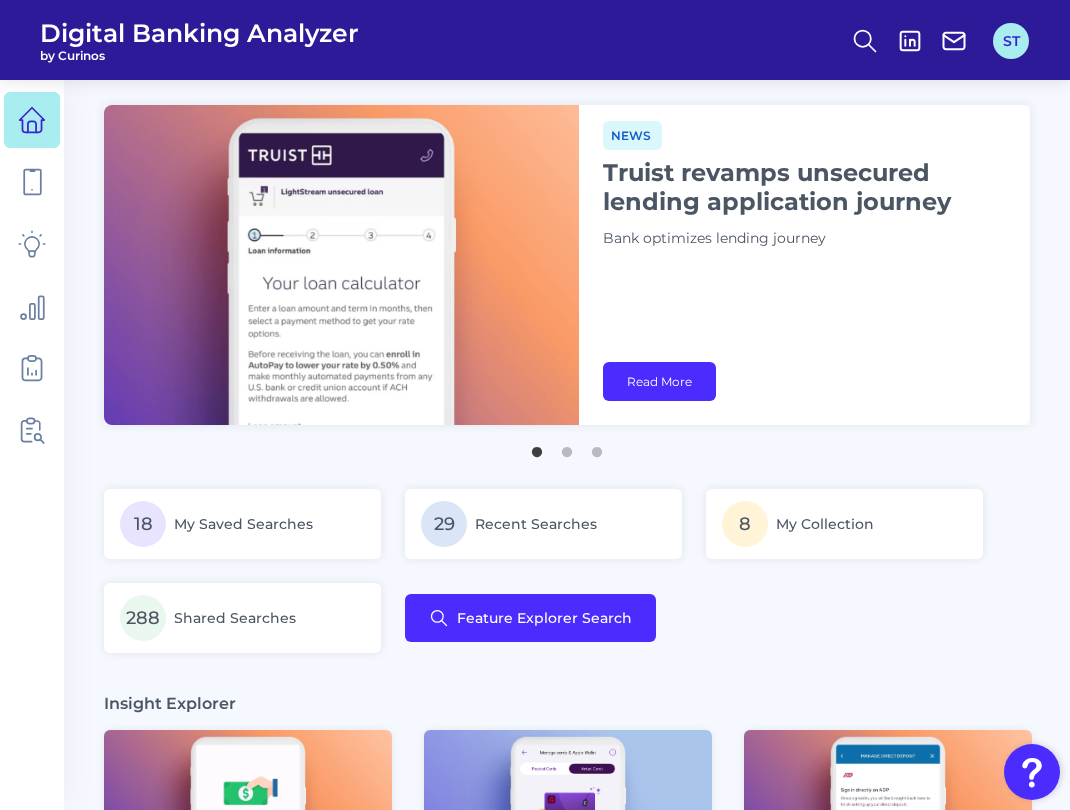 click on "ST" at bounding box center [1011, 41] 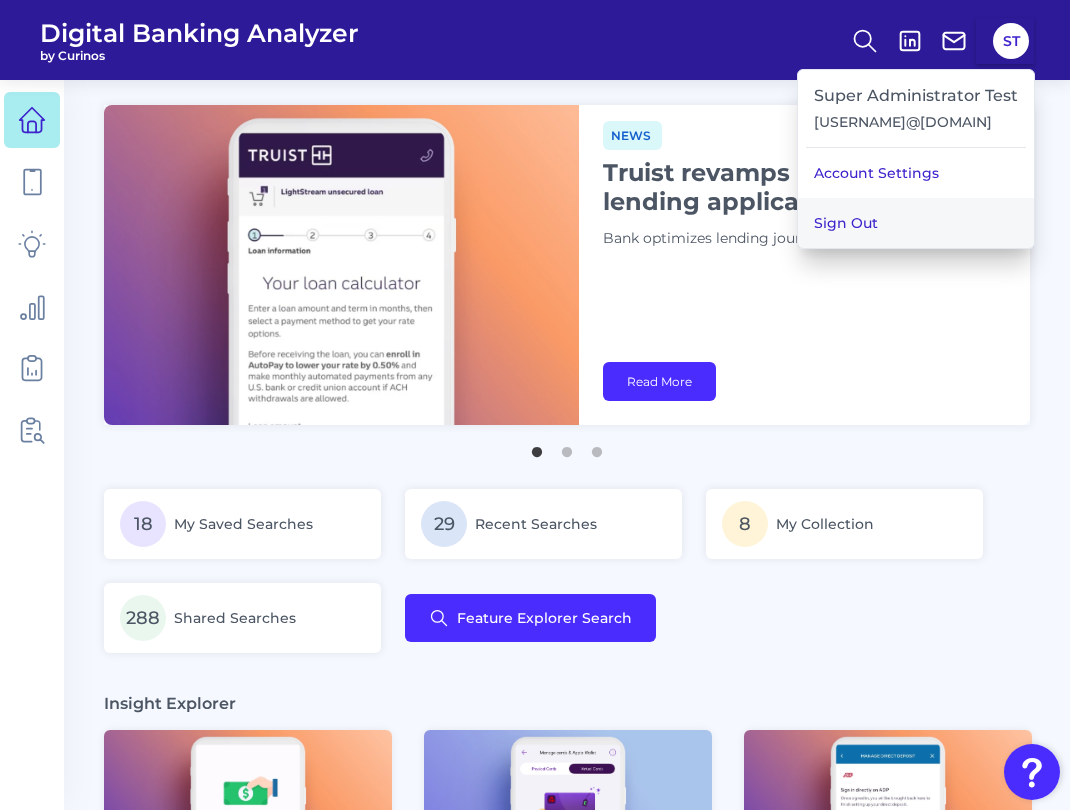 click on "Sign Out" at bounding box center (916, 223) 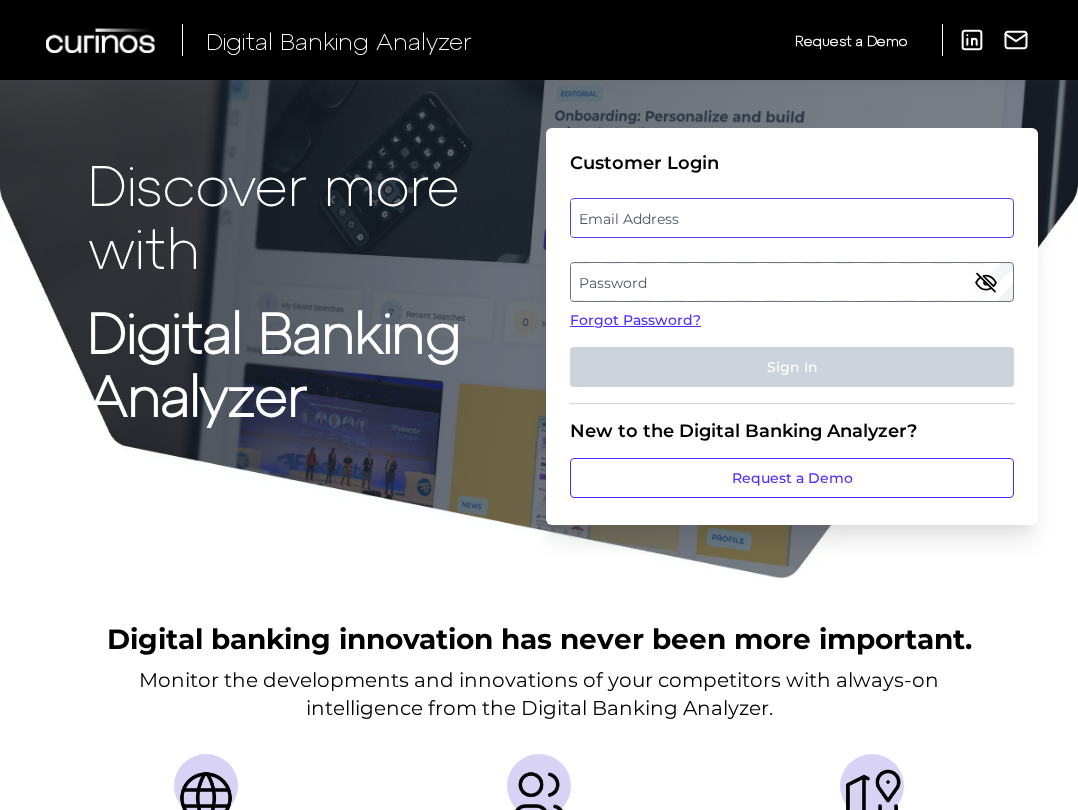 type on "[USERNAME]@example.com" 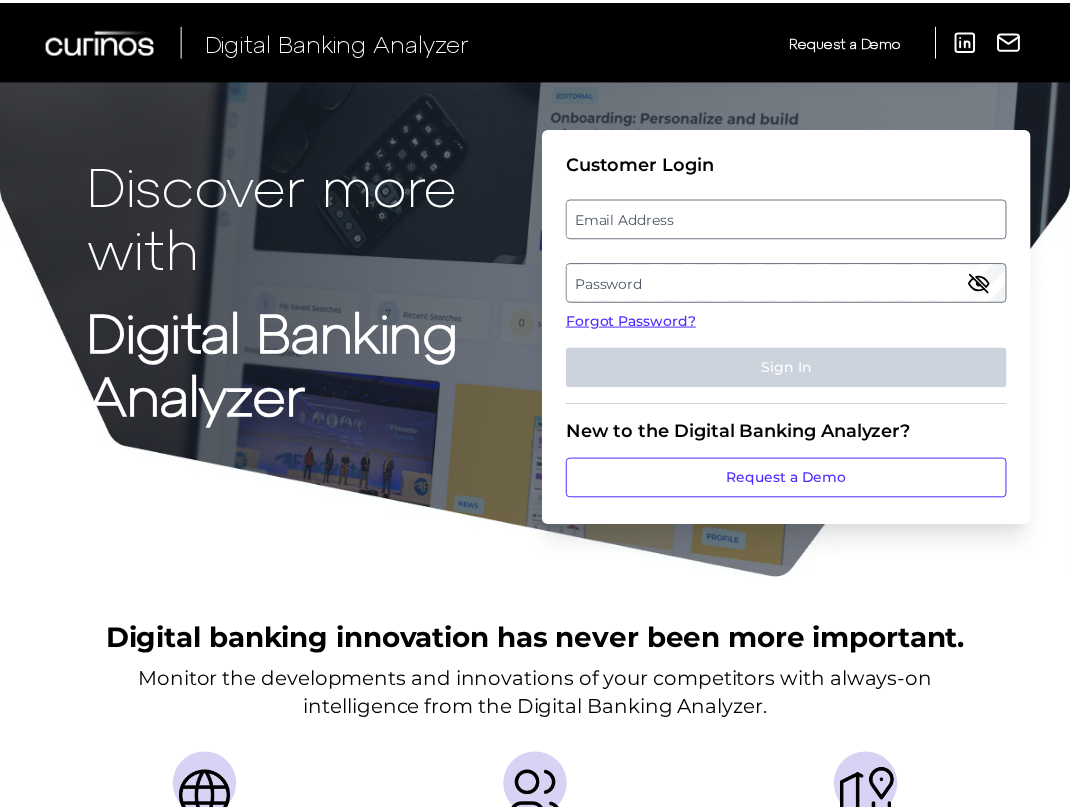 scroll, scrollTop: 0, scrollLeft: 0, axis: both 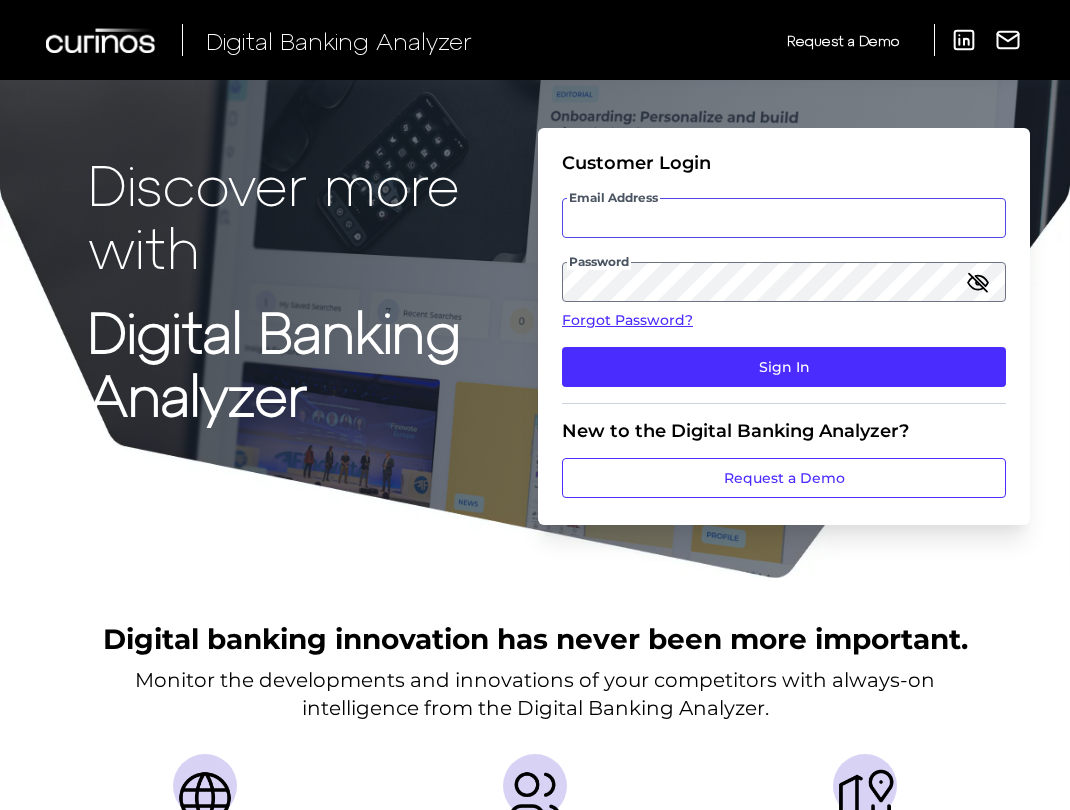 type on "[EMAIL]" 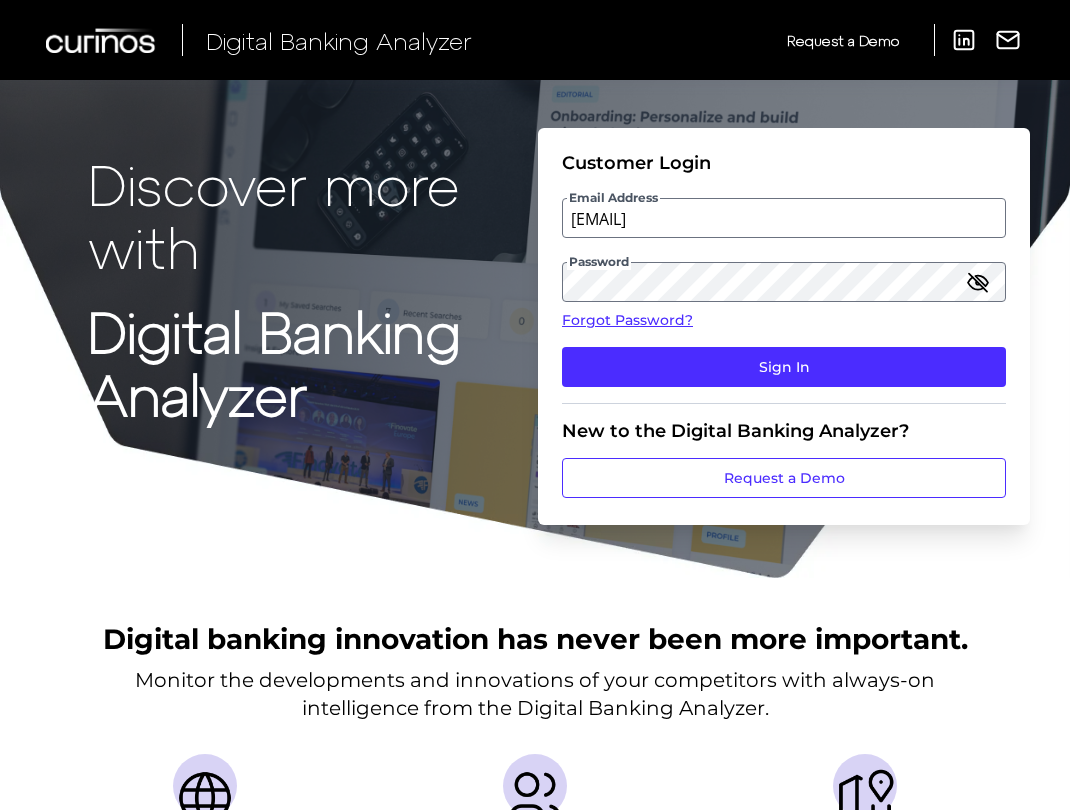 click on "Customer Login Email Address [EMAIL] Password Forgot Password? Sign In" at bounding box center [784, 278] 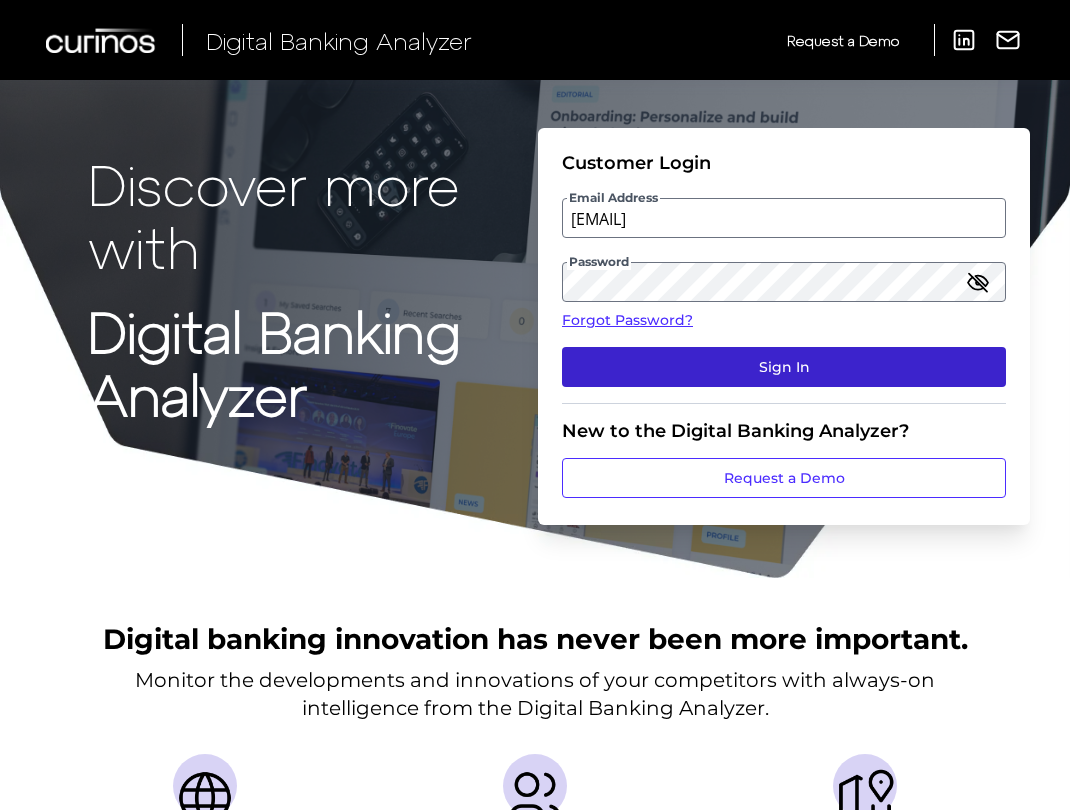 click on "Sign In" at bounding box center (784, 367) 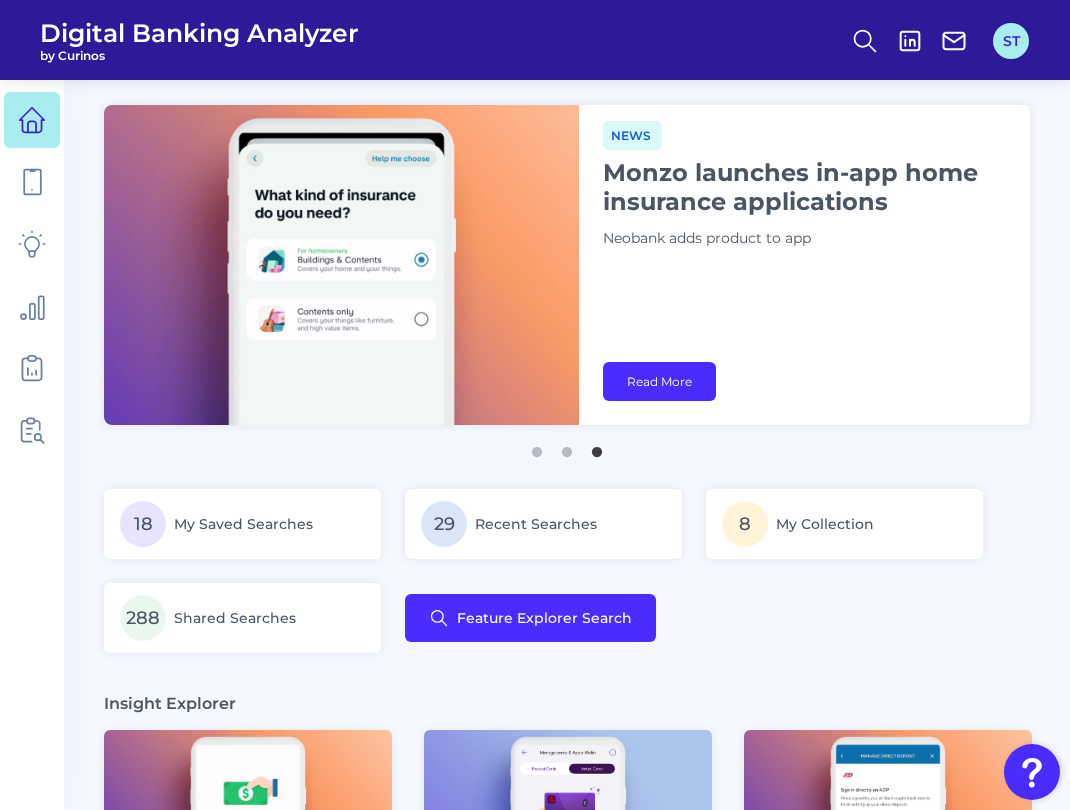 click on "ST" at bounding box center [1011, 41] 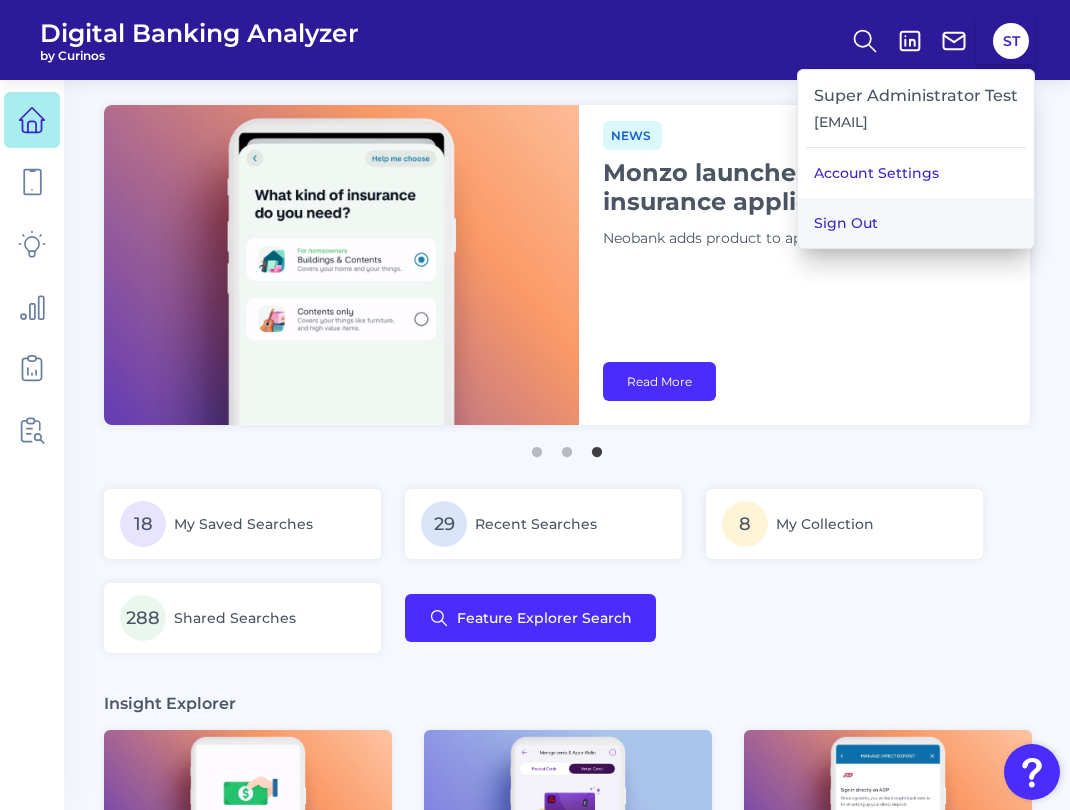 click on "Sign Out" at bounding box center (916, 223) 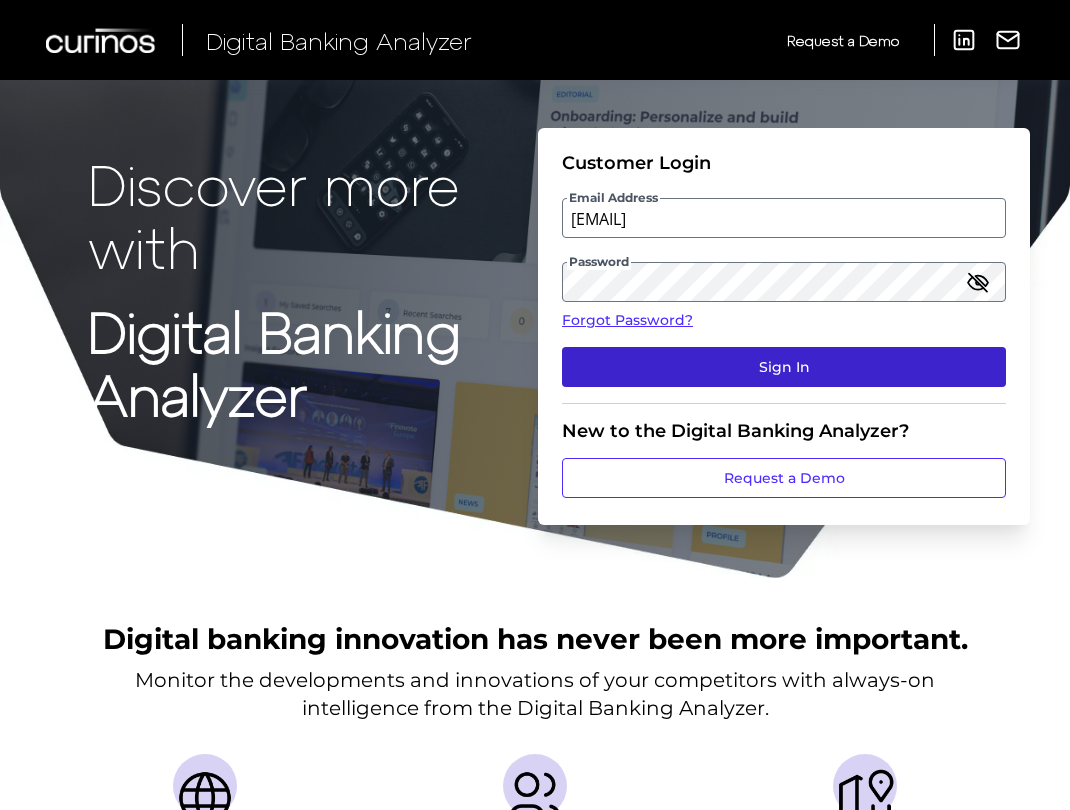 click on "Sign In" at bounding box center [784, 367] 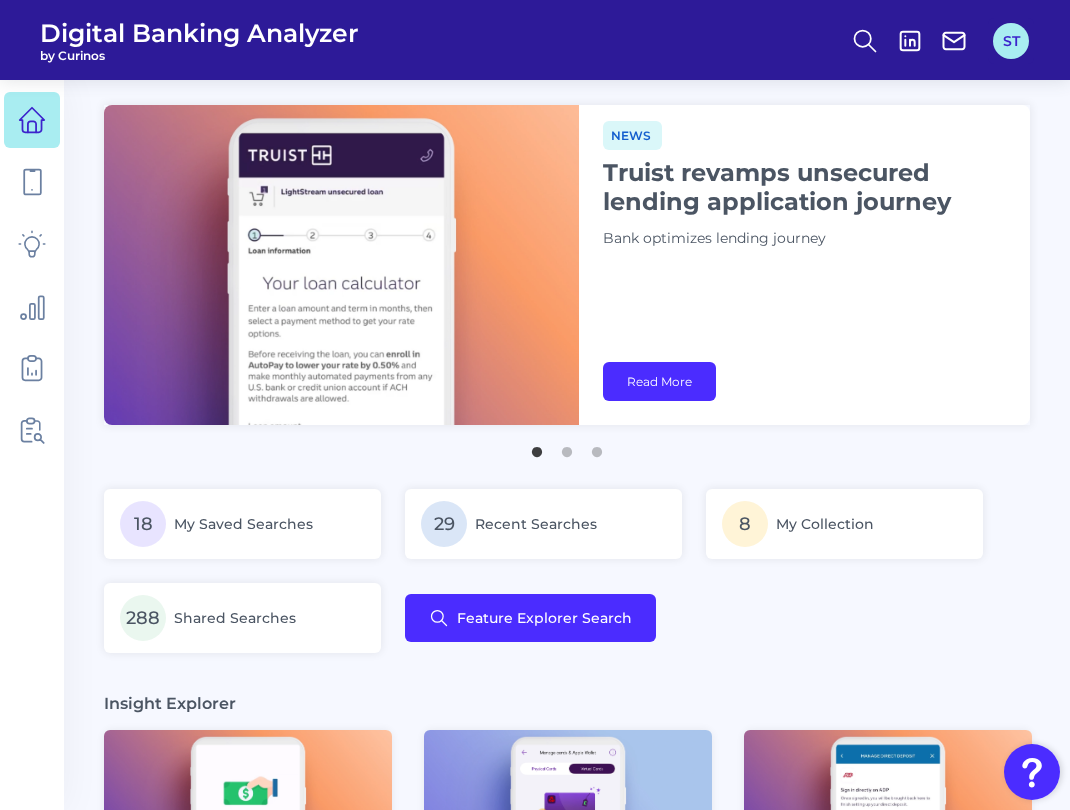 click on "ST" at bounding box center (1011, 41) 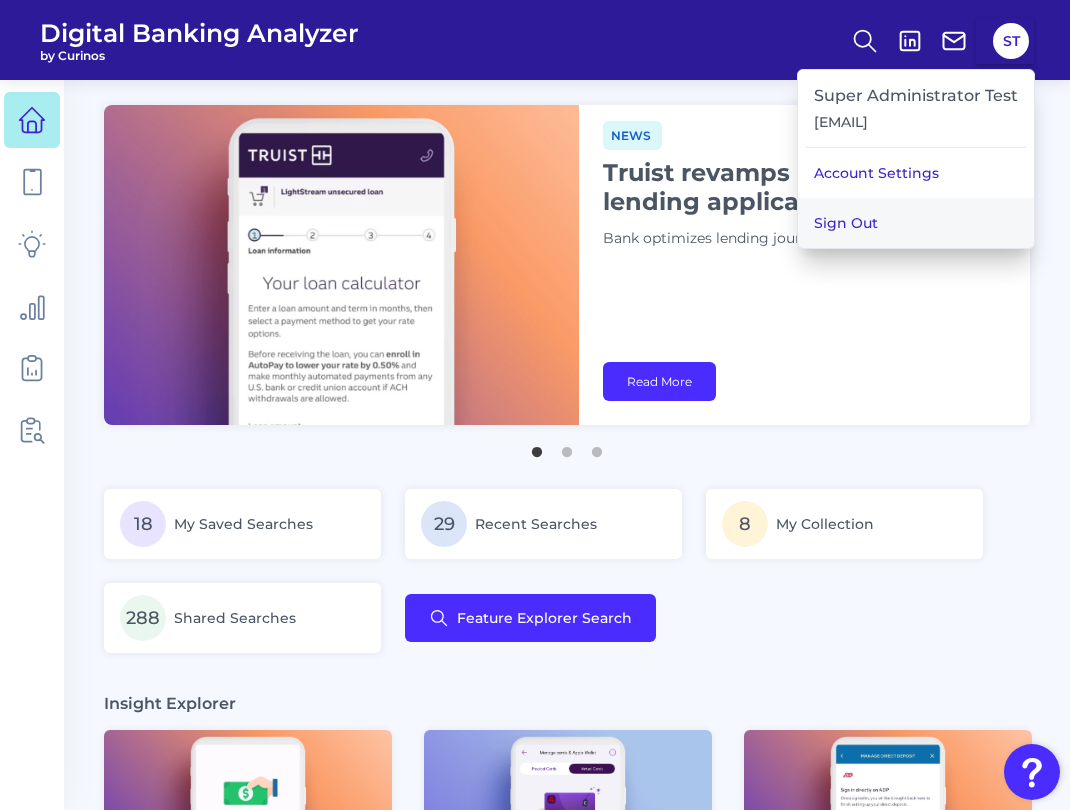 click on "Sign Out" at bounding box center (916, 223) 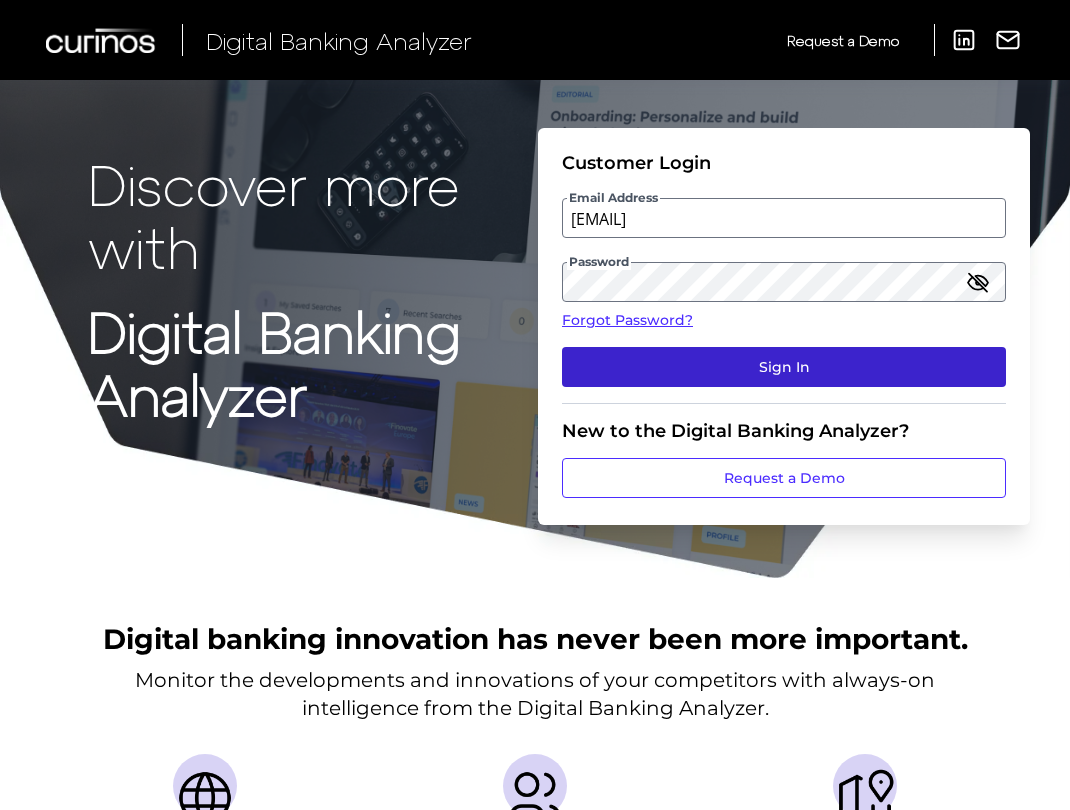 click on "Sign In" at bounding box center (784, 367) 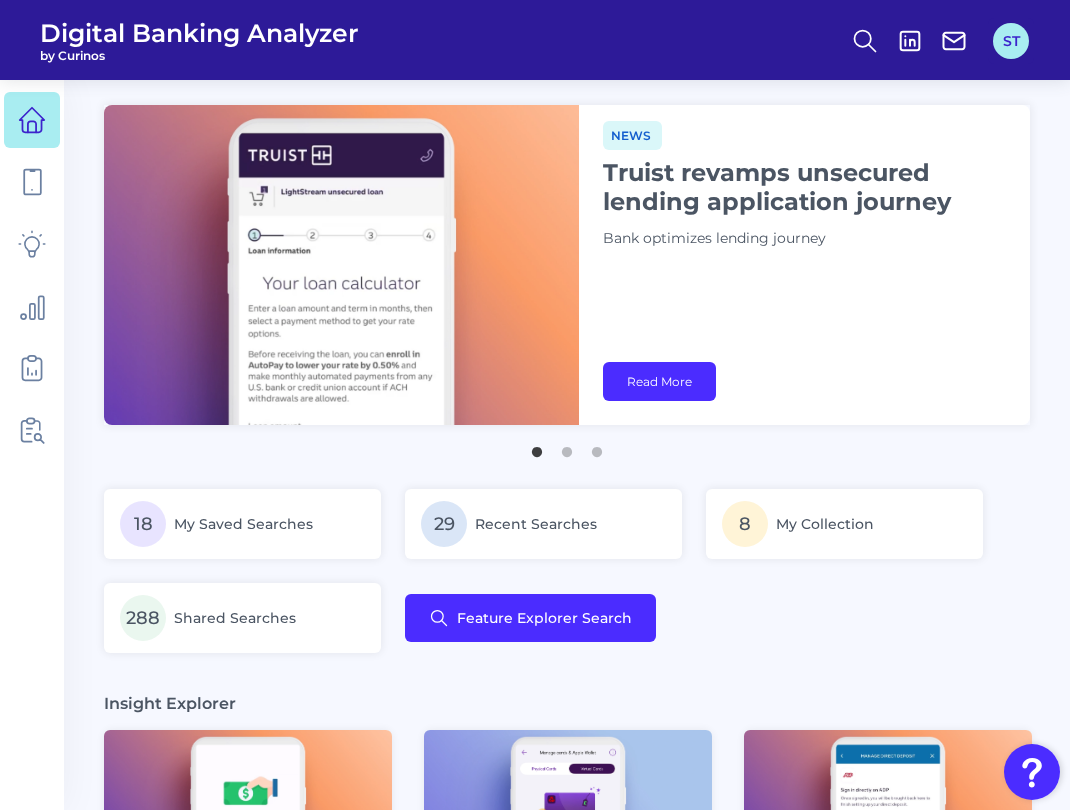 click on "ST" at bounding box center (1011, 41) 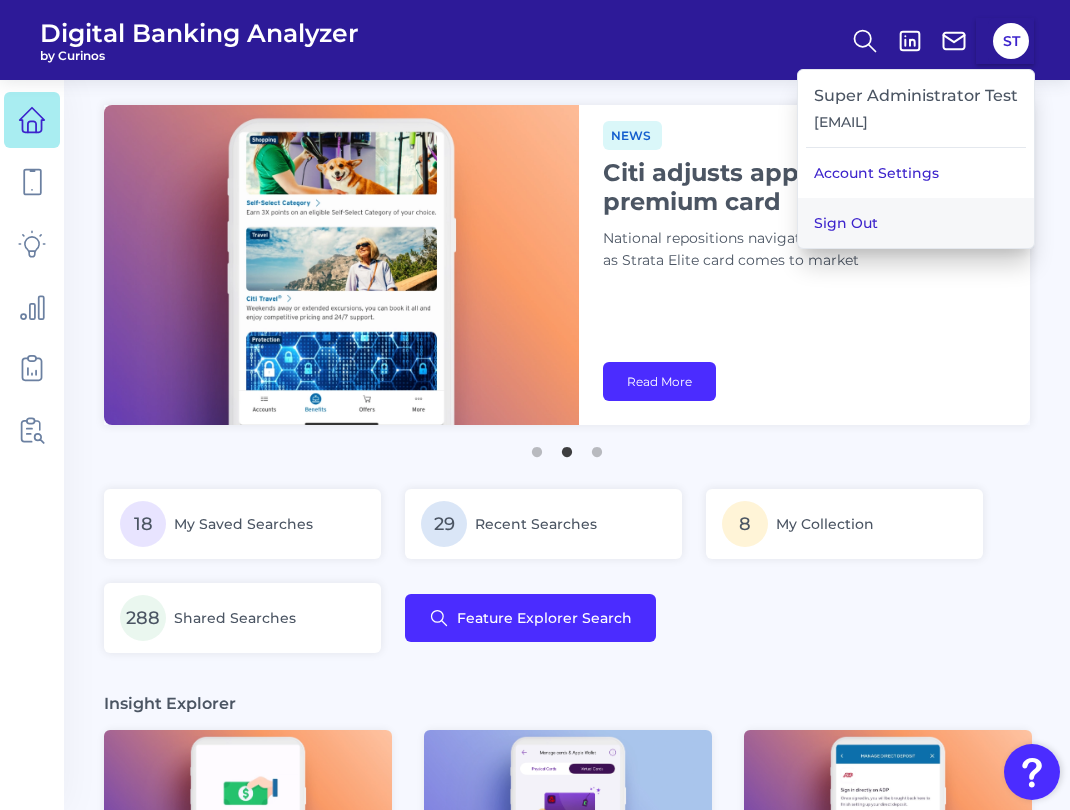 click on "Sign Out" at bounding box center [916, 223] 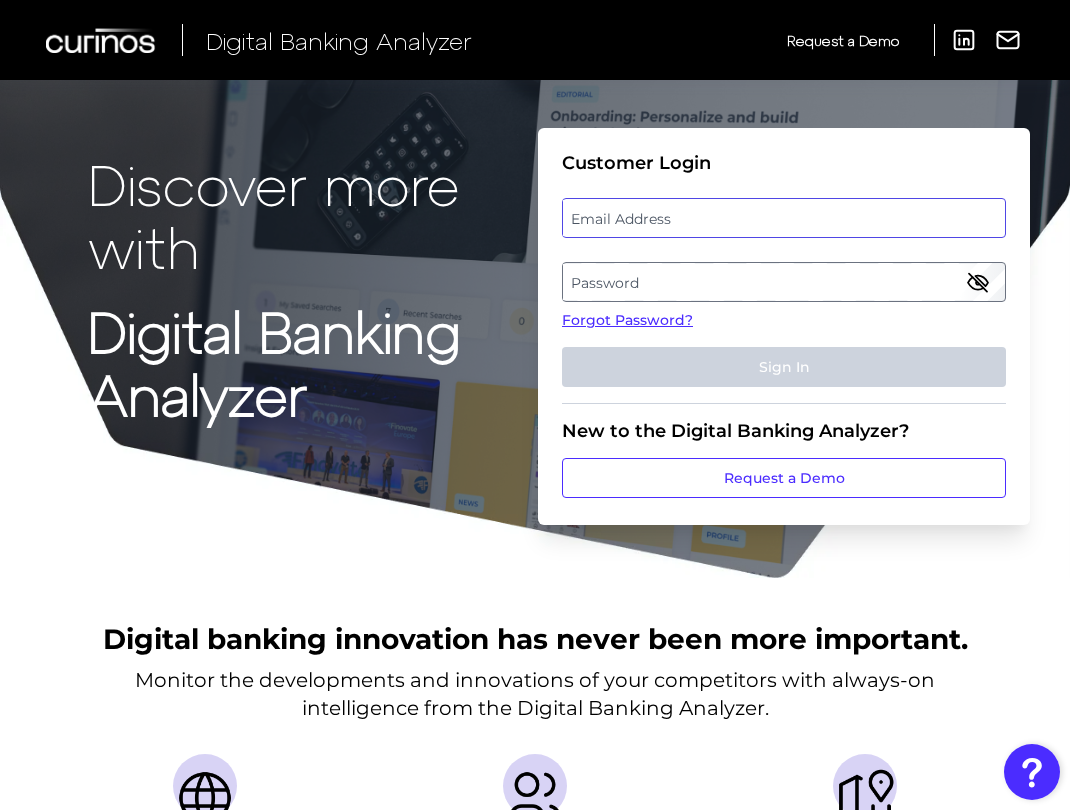 type on "[USERNAME]@example.com" 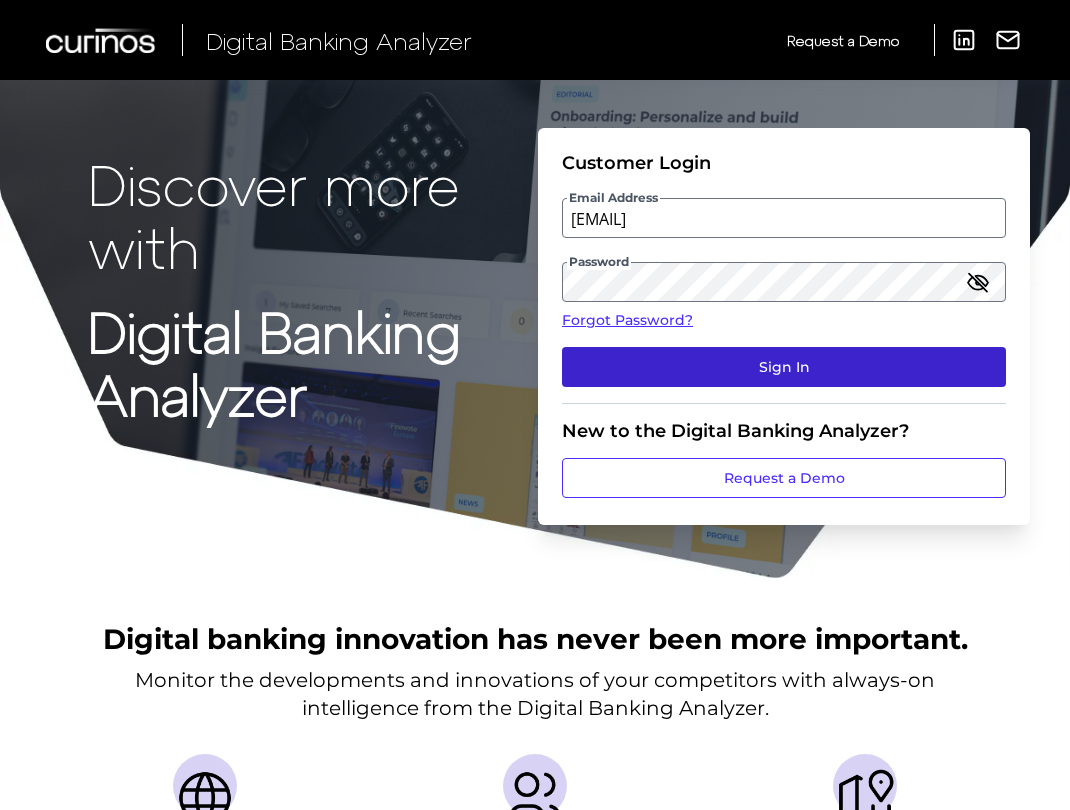 click on "Sign In" at bounding box center (784, 367) 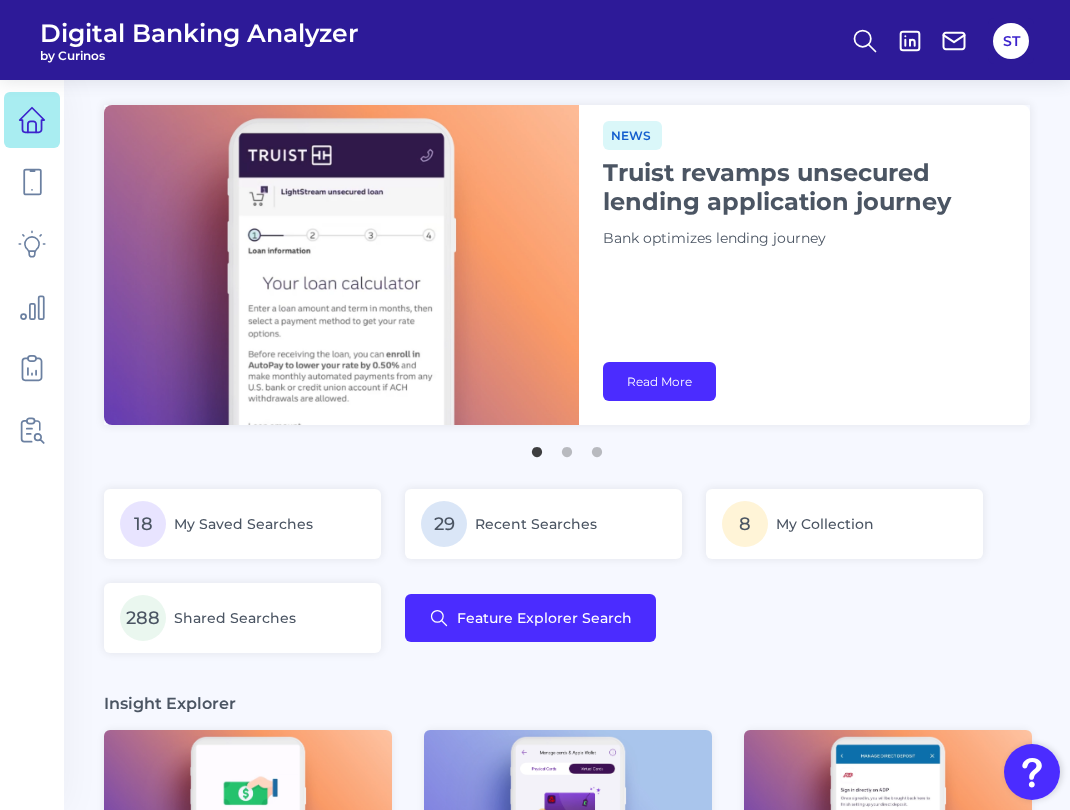 click on "Digital Banking Analyzer by Curinos ST" at bounding box center [535, 40] 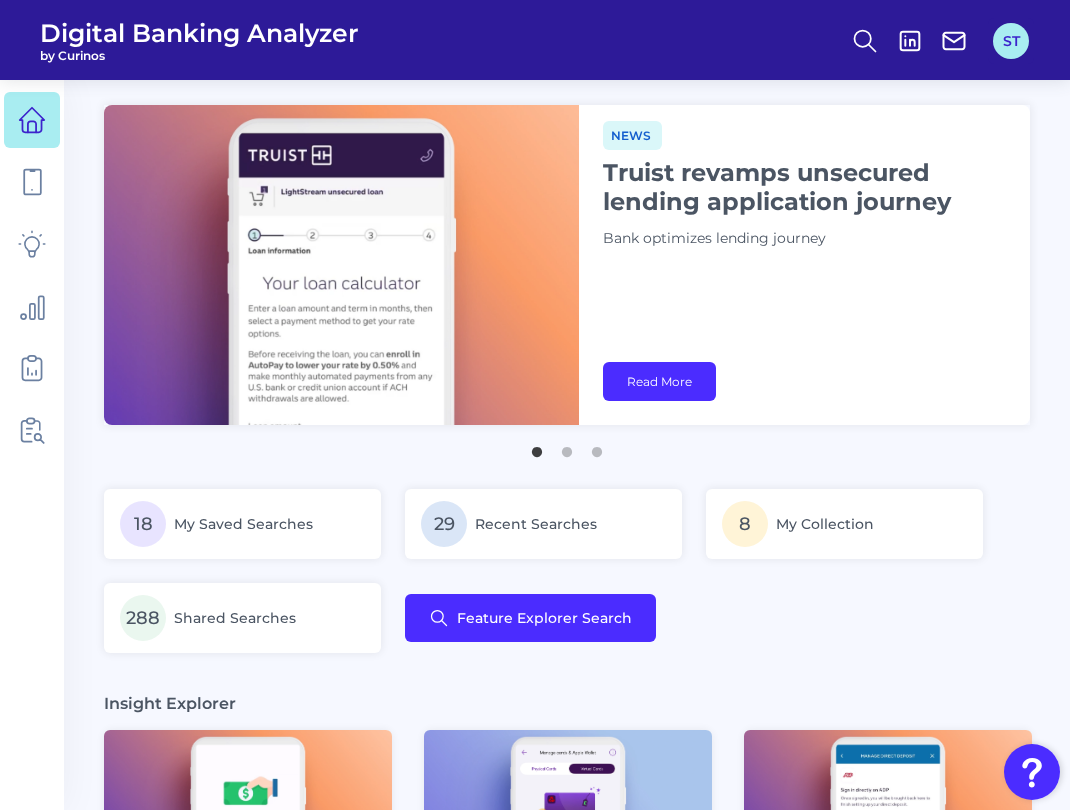click on "ST" at bounding box center [1011, 41] 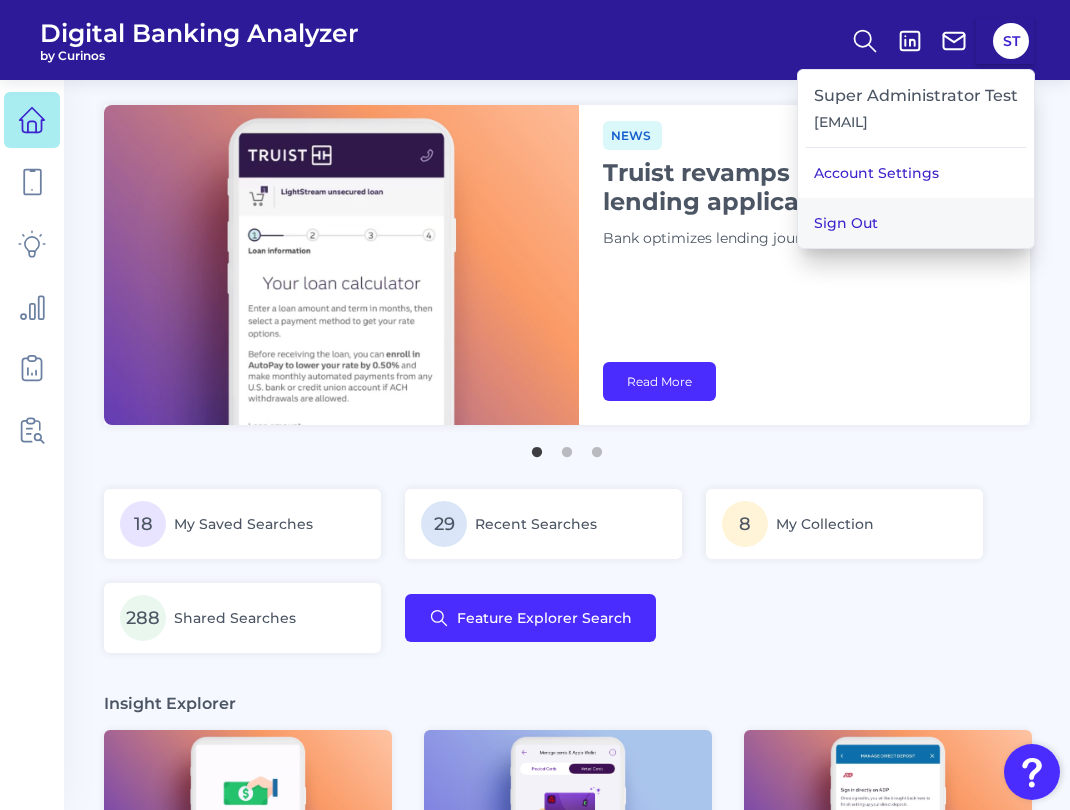 click on "Sign Out" at bounding box center [916, 223] 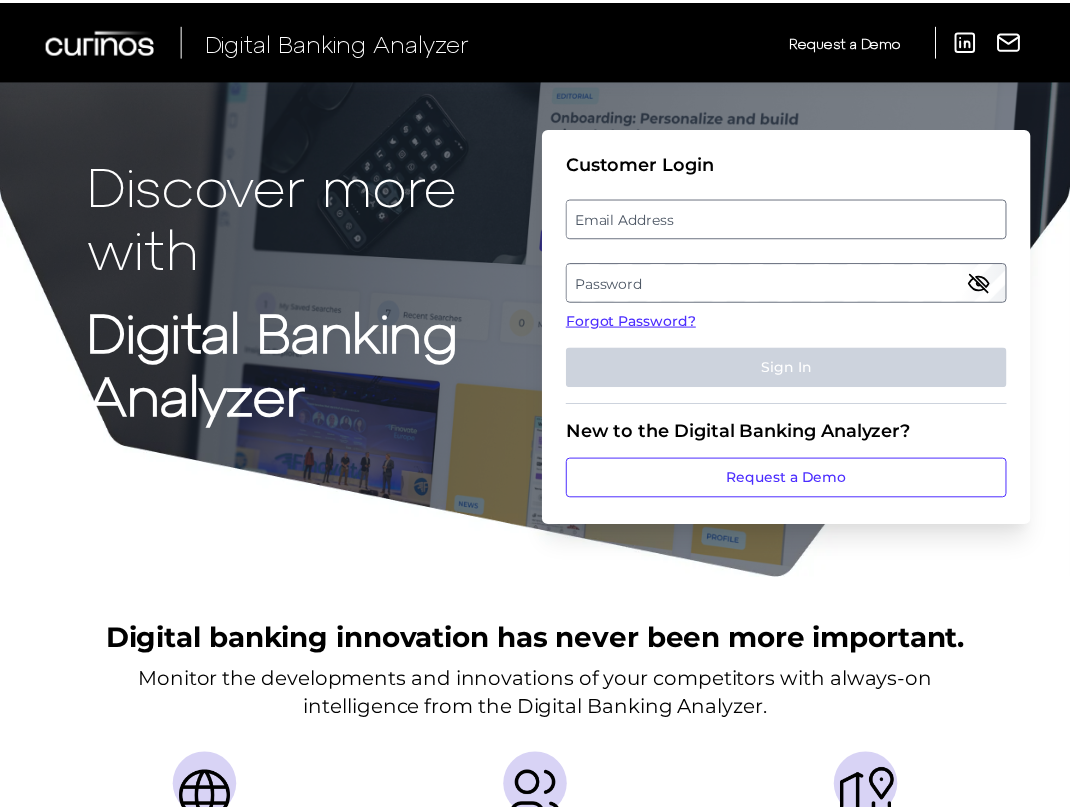 scroll, scrollTop: 0, scrollLeft: 0, axis: both 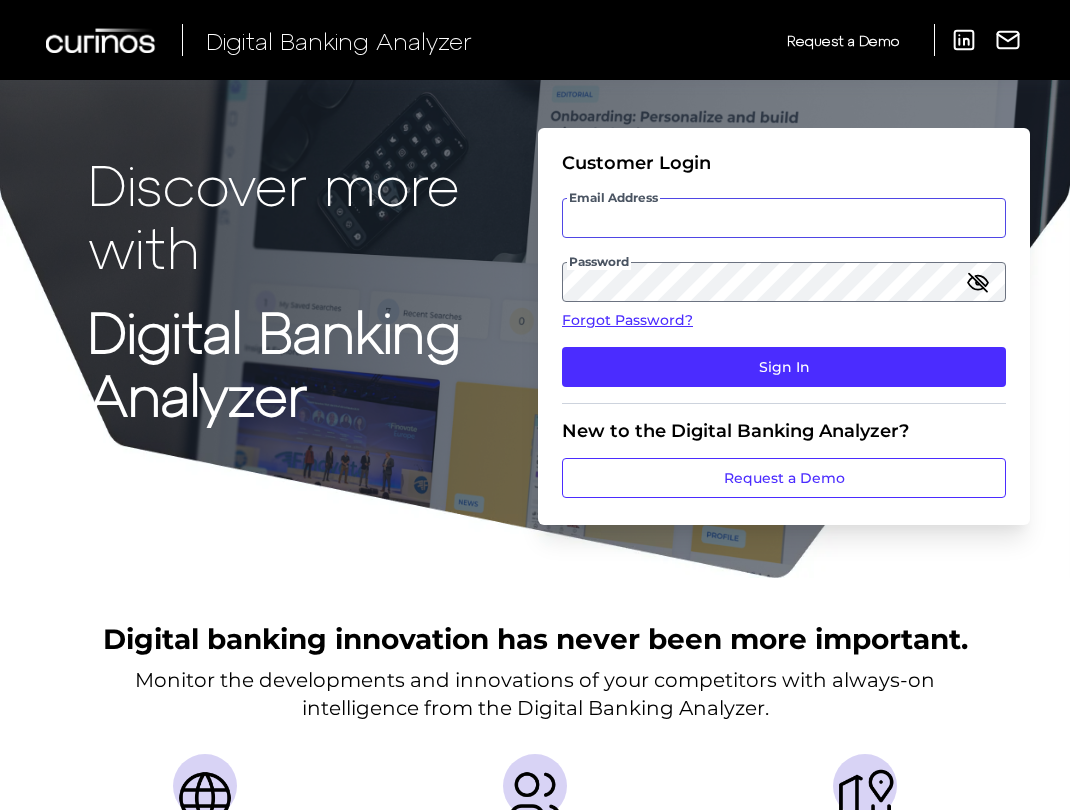 type on "[USERNAME]@example.com" 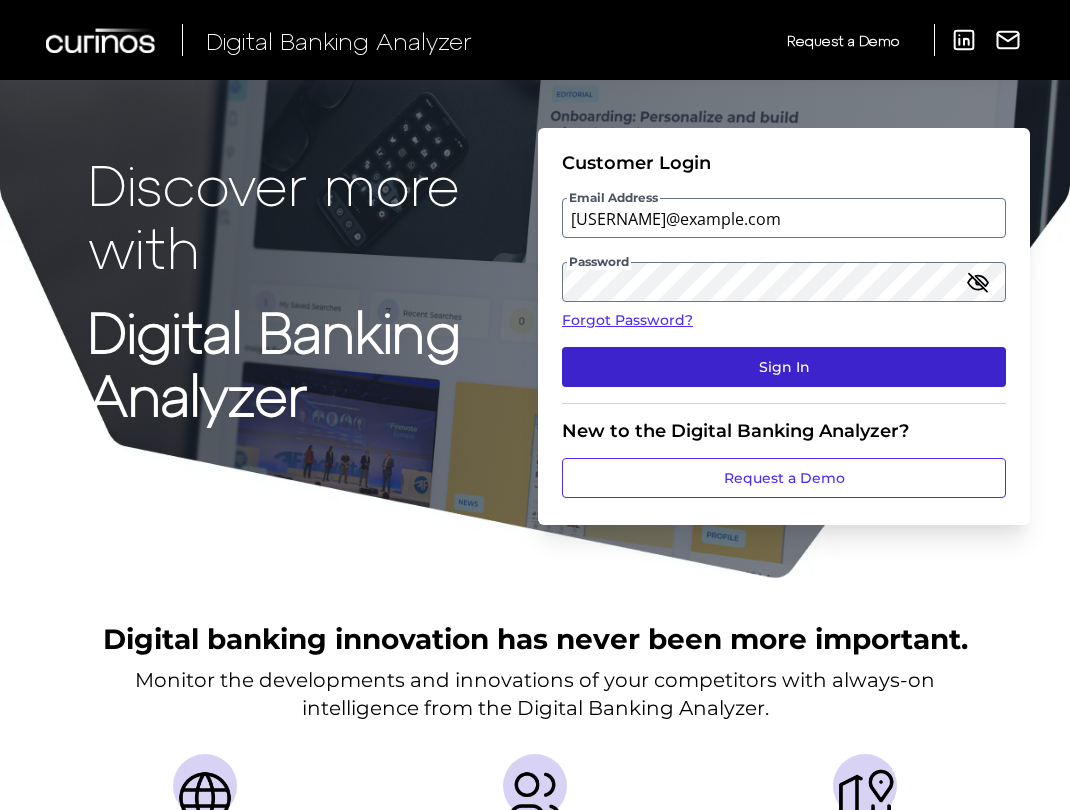 click on "Sign In" at bounding box center (784, 367) 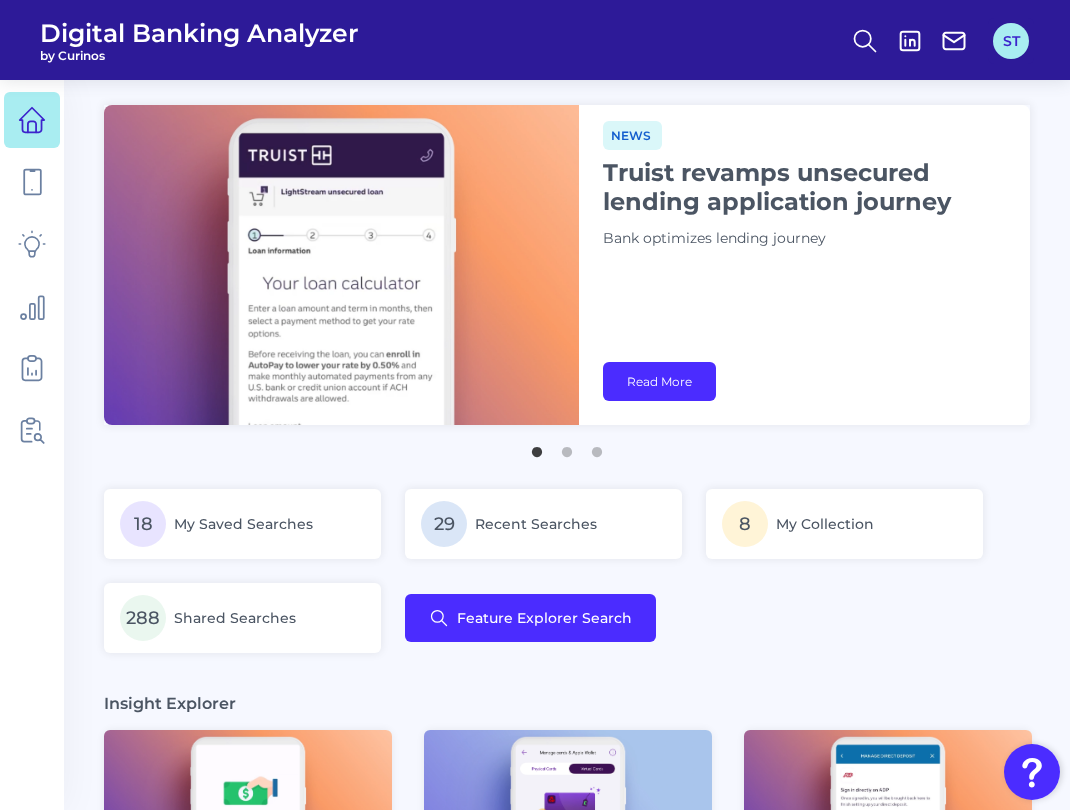 click on "ST" at bounding box center [1011, 41] 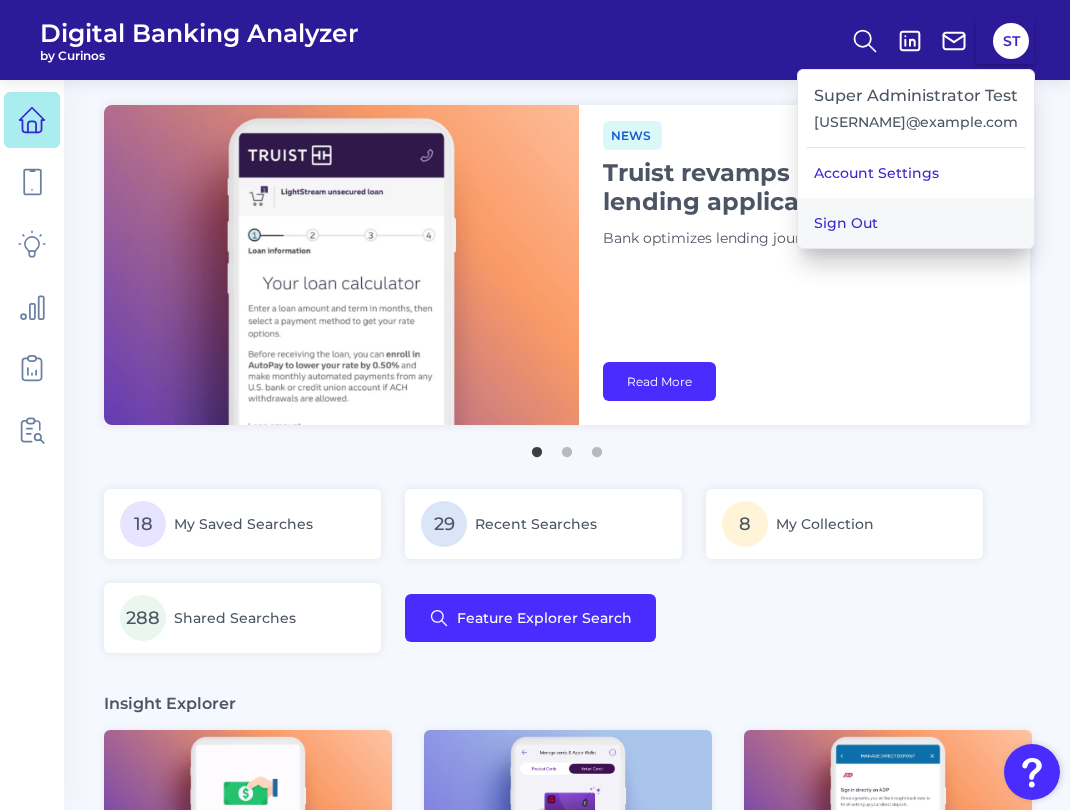 click on "Sign Out" at bounding box center (916, 223) 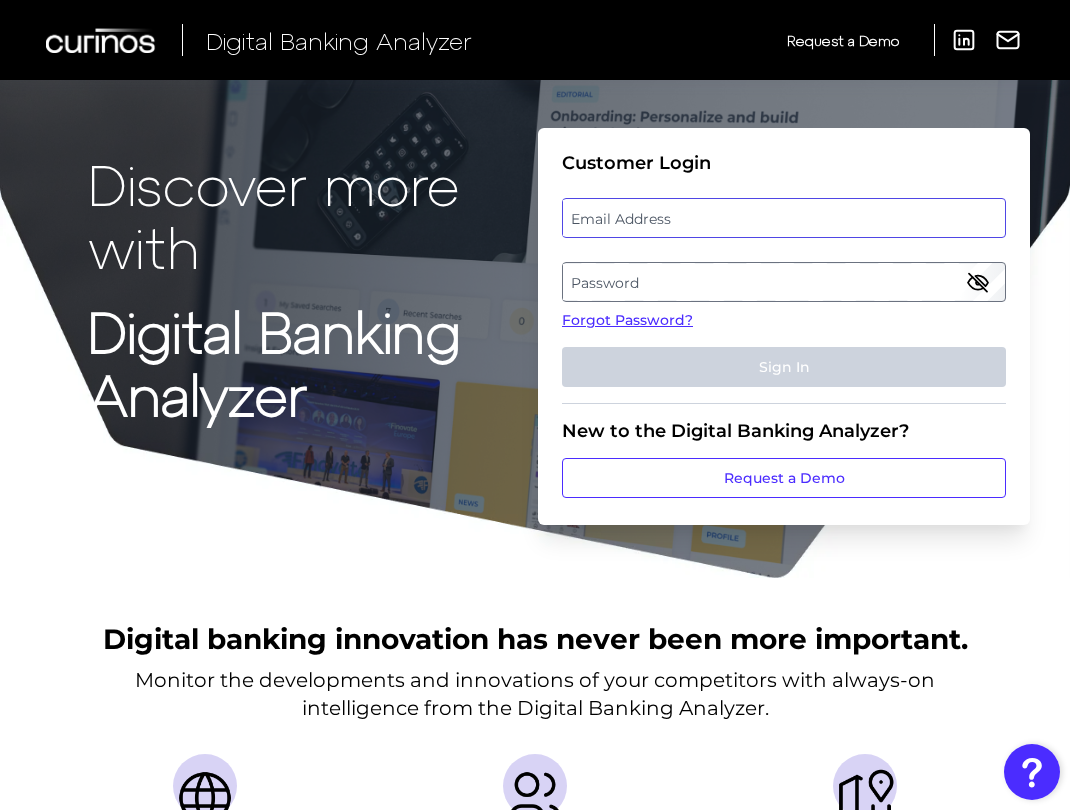 type on "[USERNAME]@example.com" 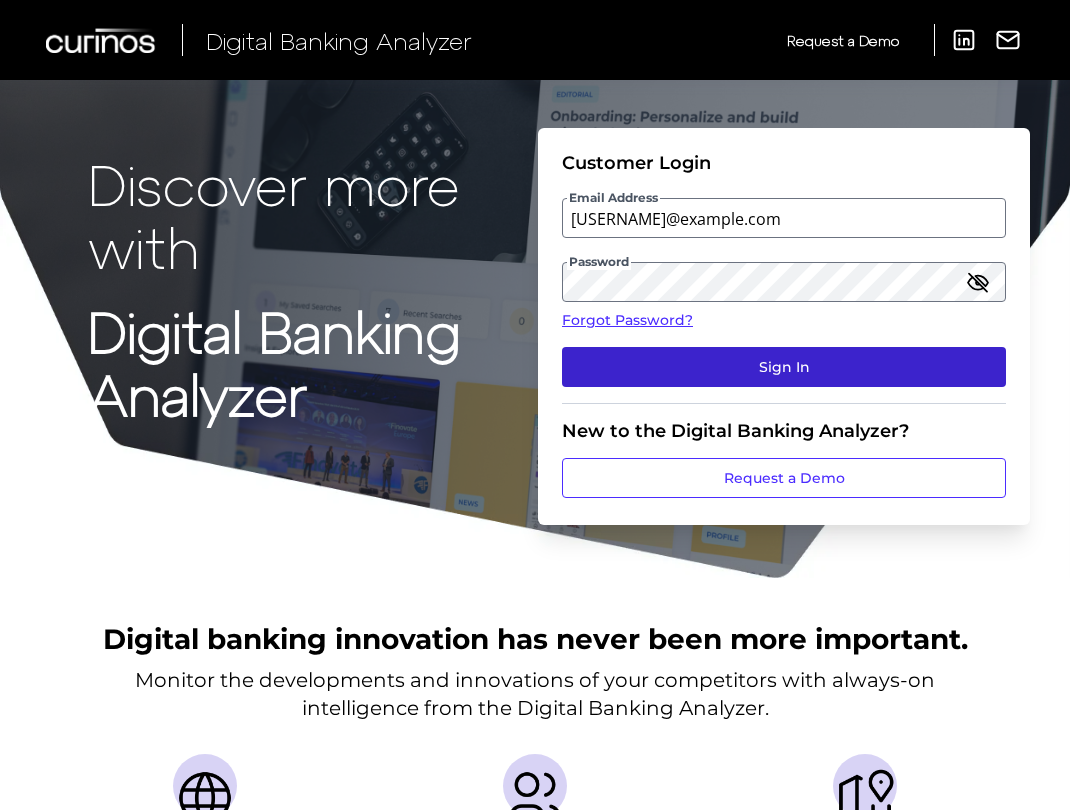 click on "Sign In" at bounding box center [784, 367] 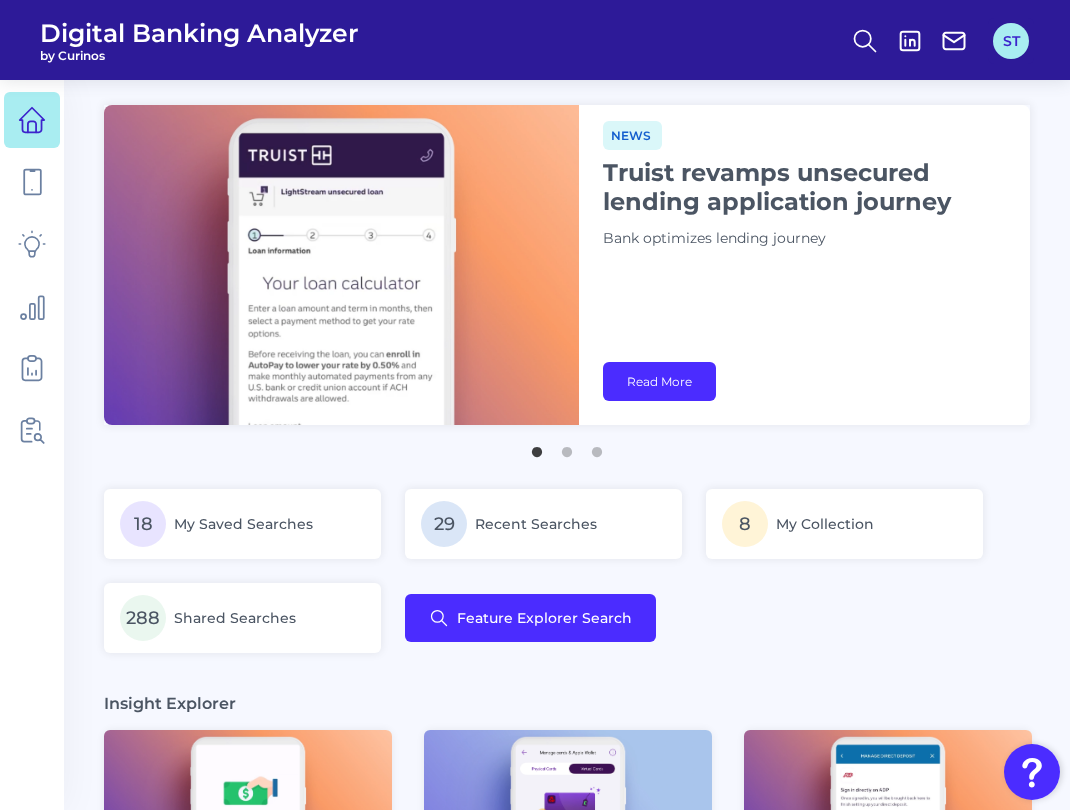click on "ST" at bounding box center [1011, 41] 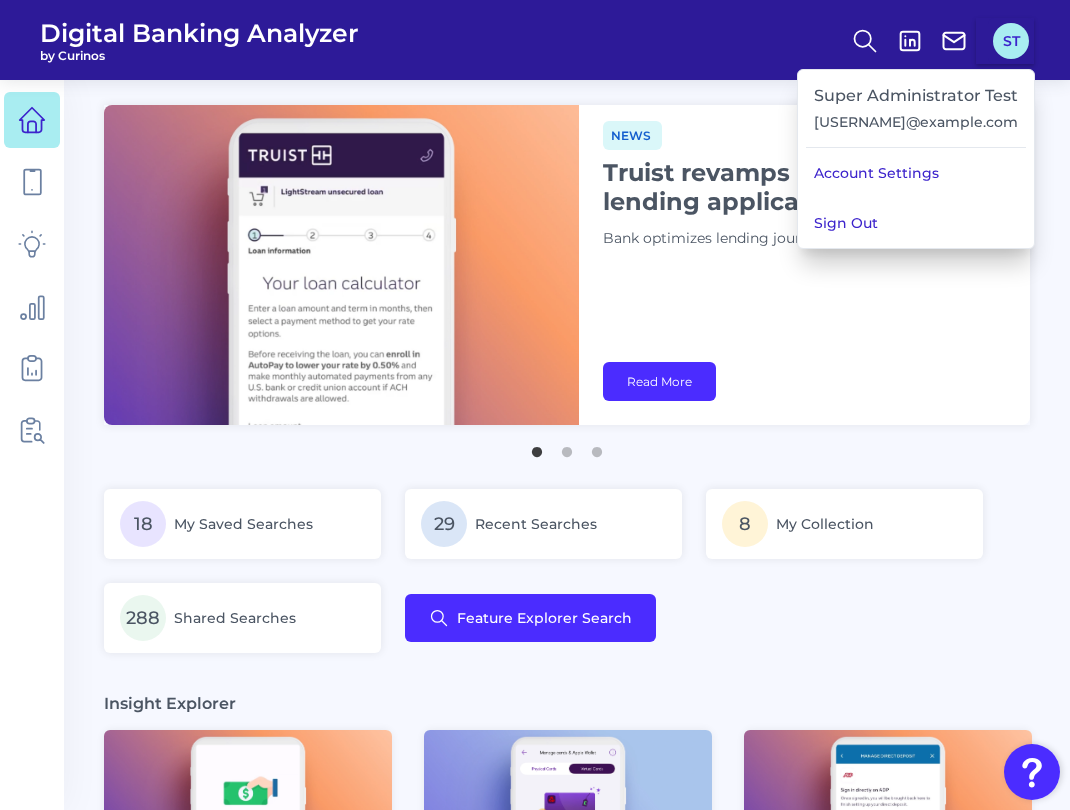 click on "ST" at bounding box center [1011, 41] 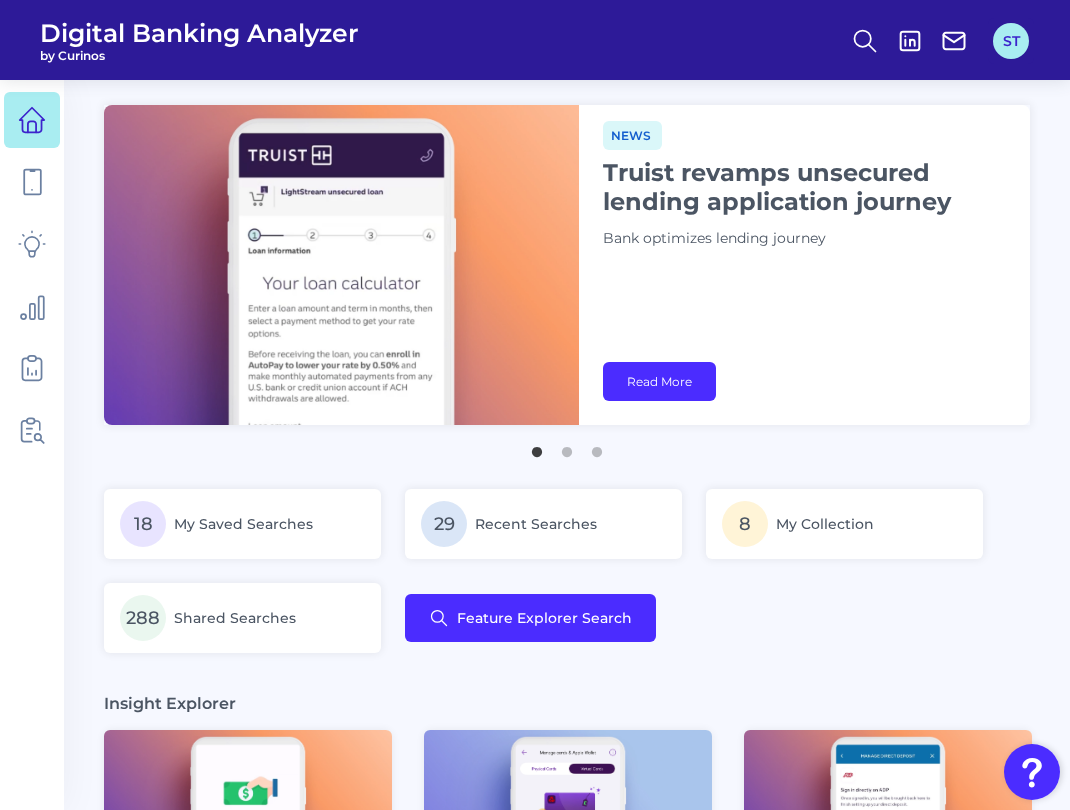click on "ST" at bounding box center (1011, 41) 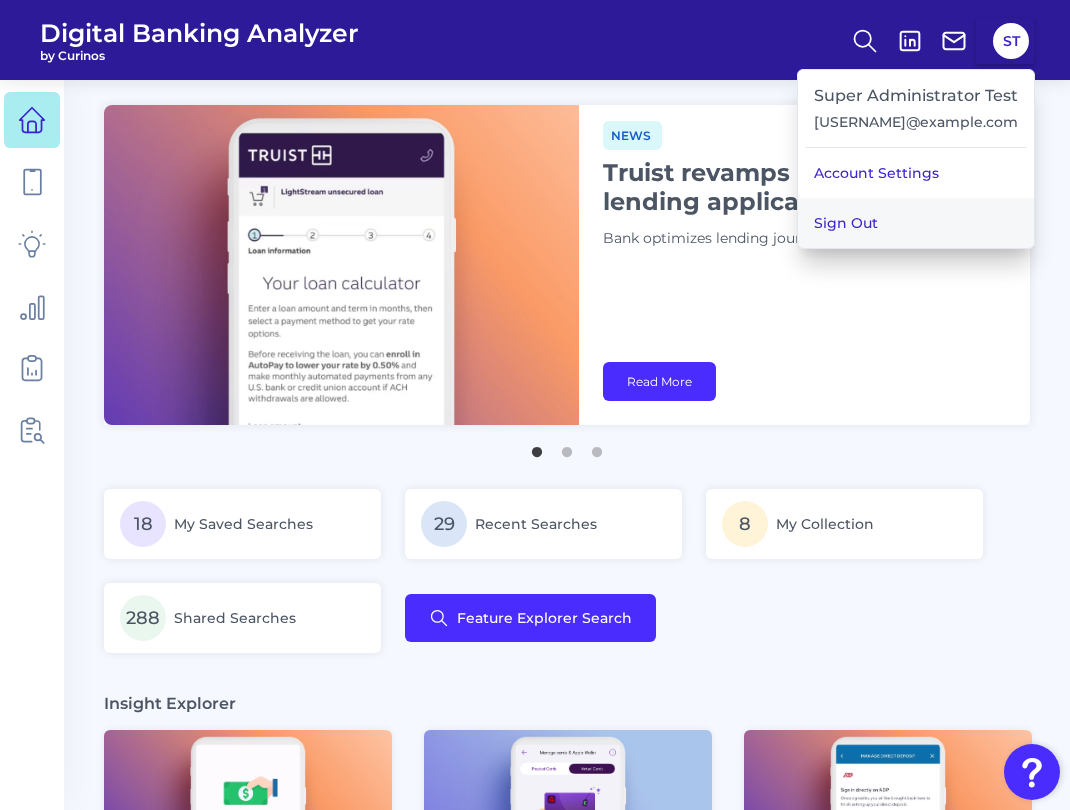click on "Sign Out" at bounding box center [916, 223] 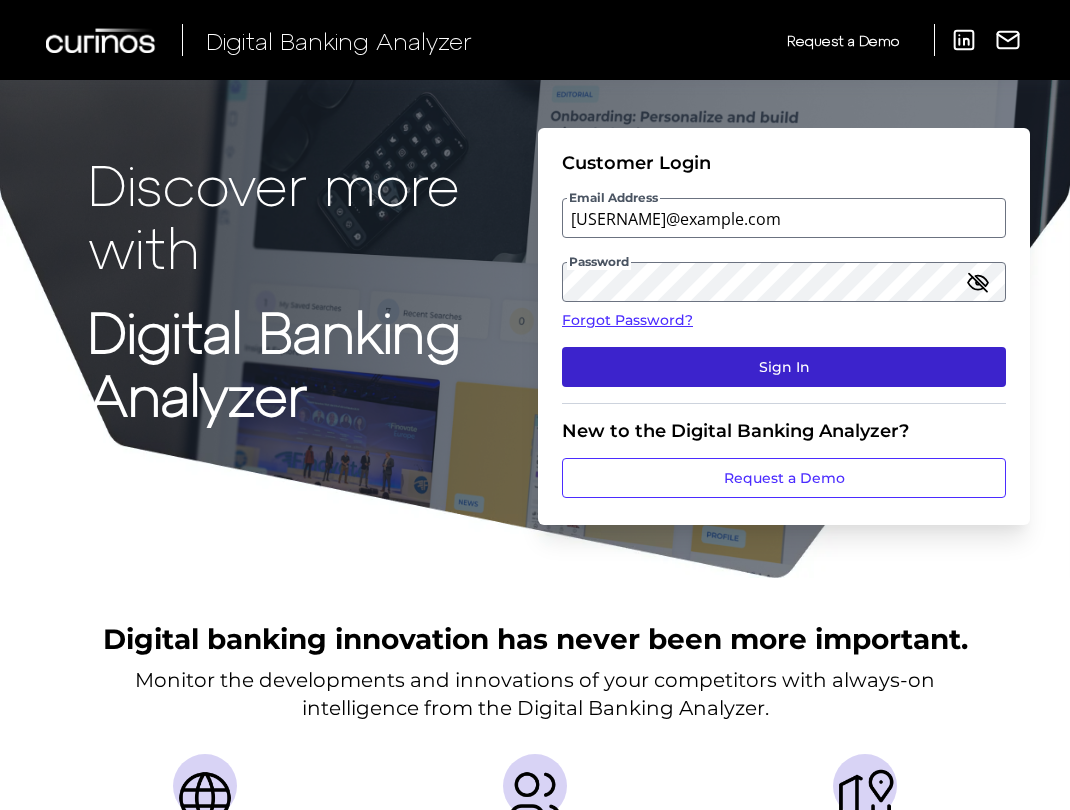 click on "Sign In" at bounding box center [784, 367] 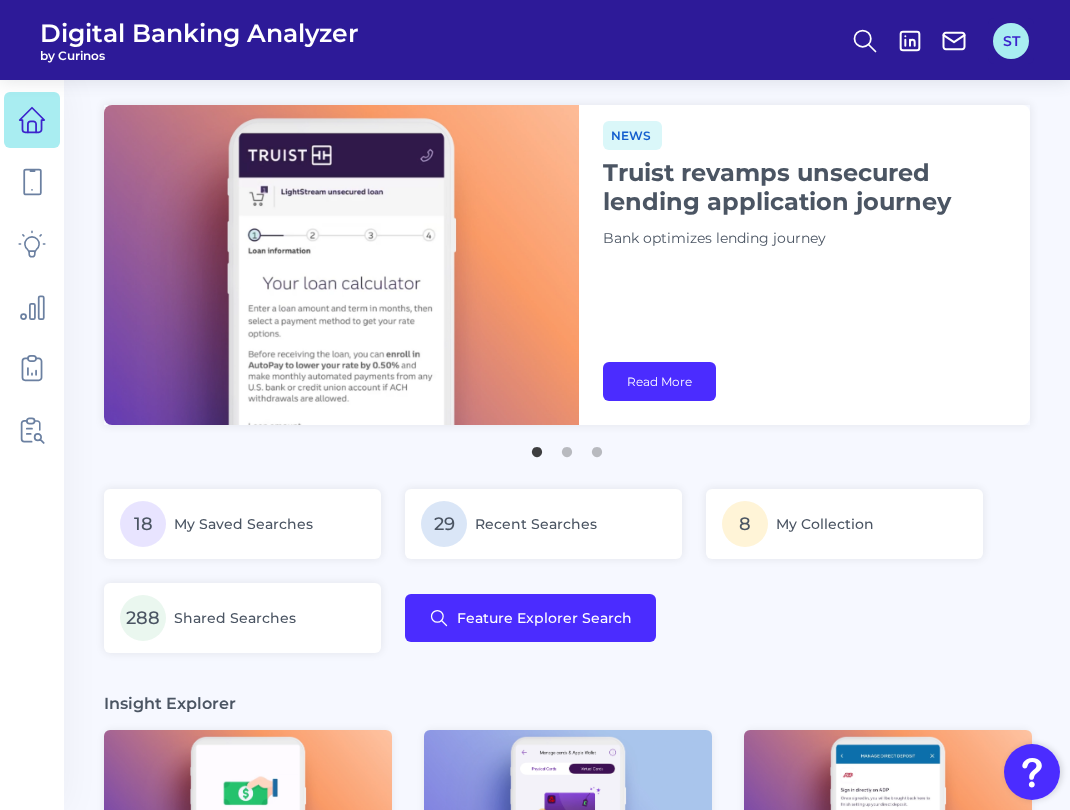 click on "ST" at bounding box center (1011, 41) 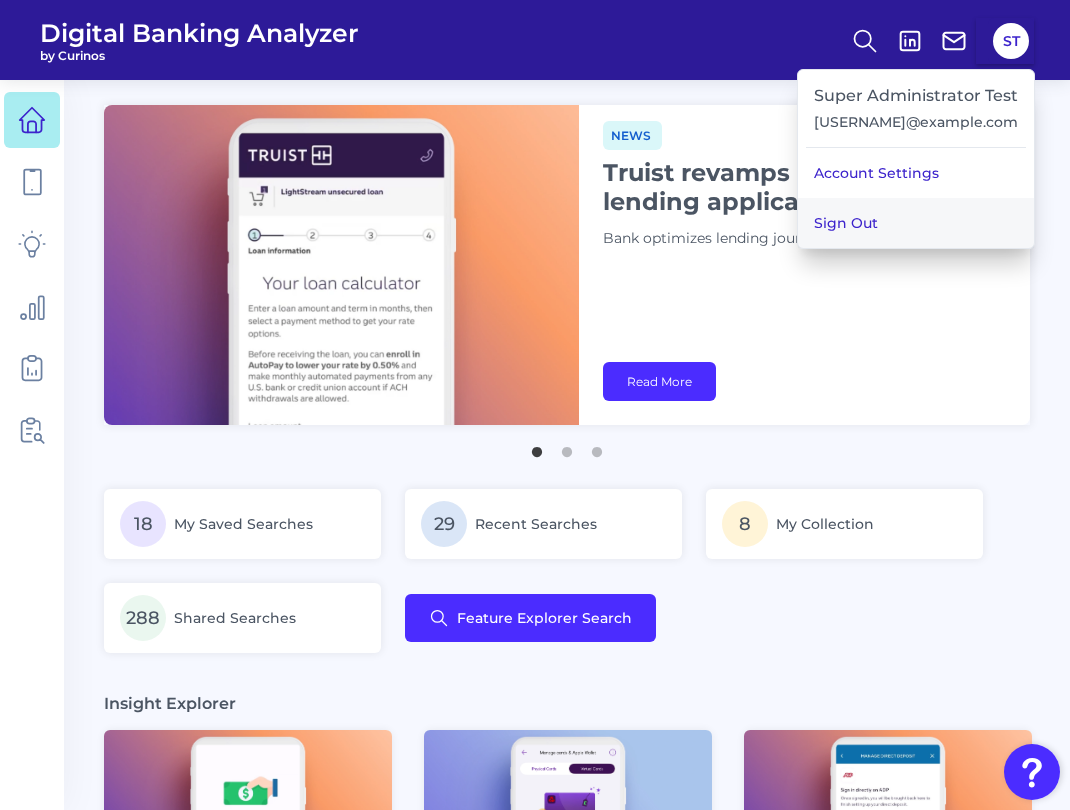 click on "Sign Out" at bounding box center (916, 223) 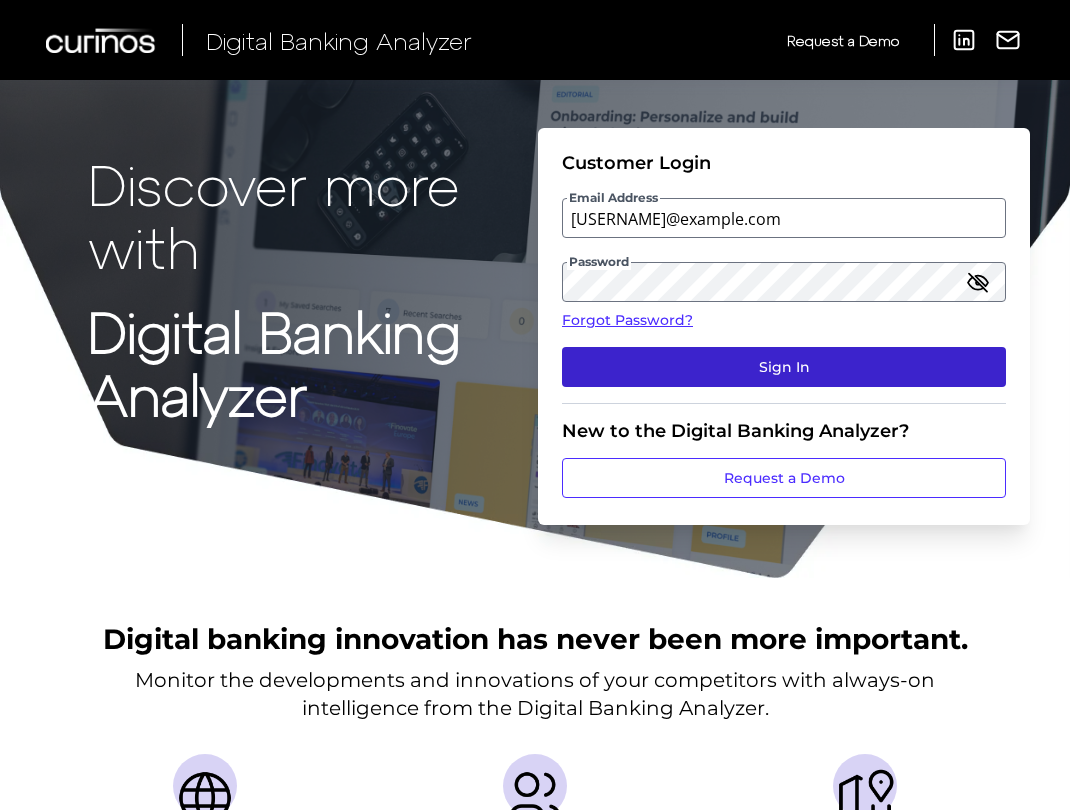 click on "Sign In" at bounding box center (784, 367) 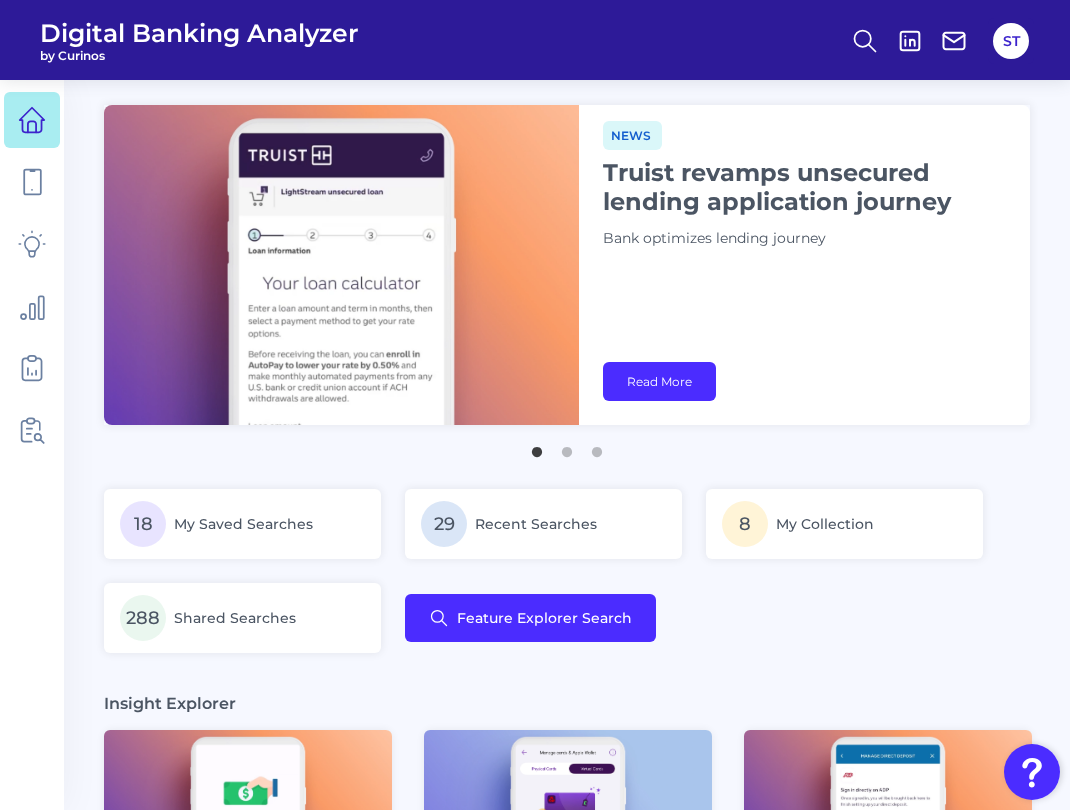 click on "ST" at bounding box center [1011, 41] 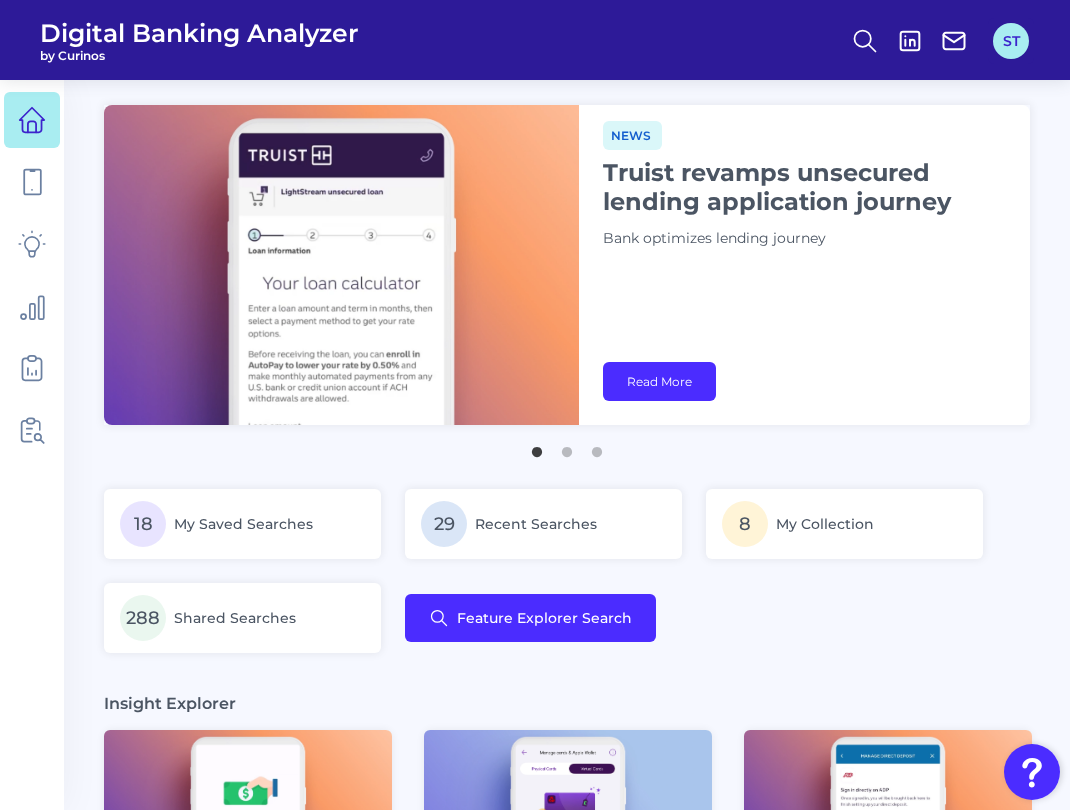 click on "ST" at bounding box center [1011, 41] 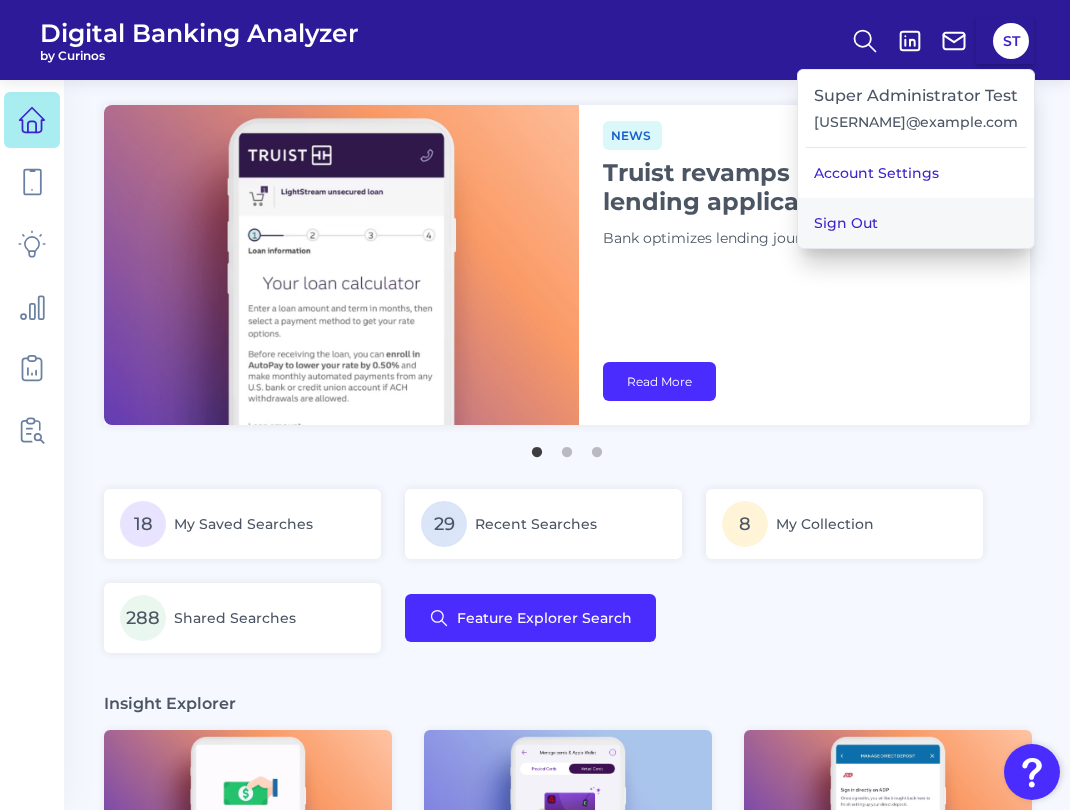 click on "Sign Out" at bounding box center (916, 223) 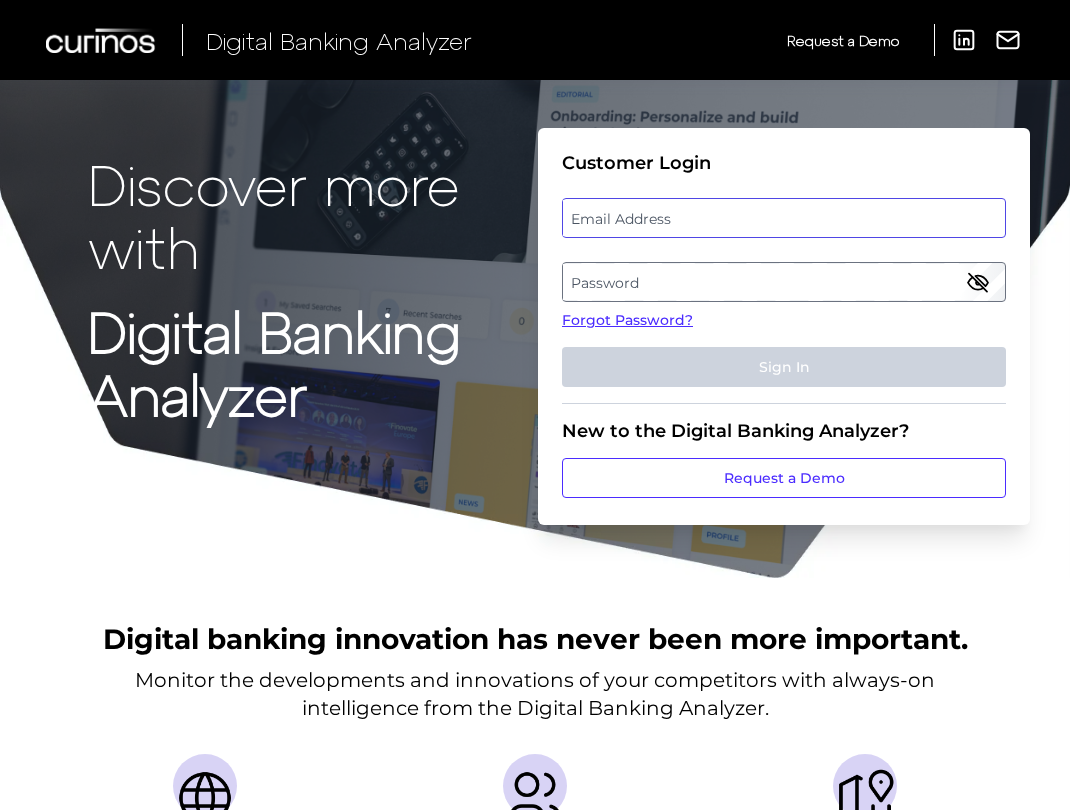 type on "[USERNAME]@example.com" 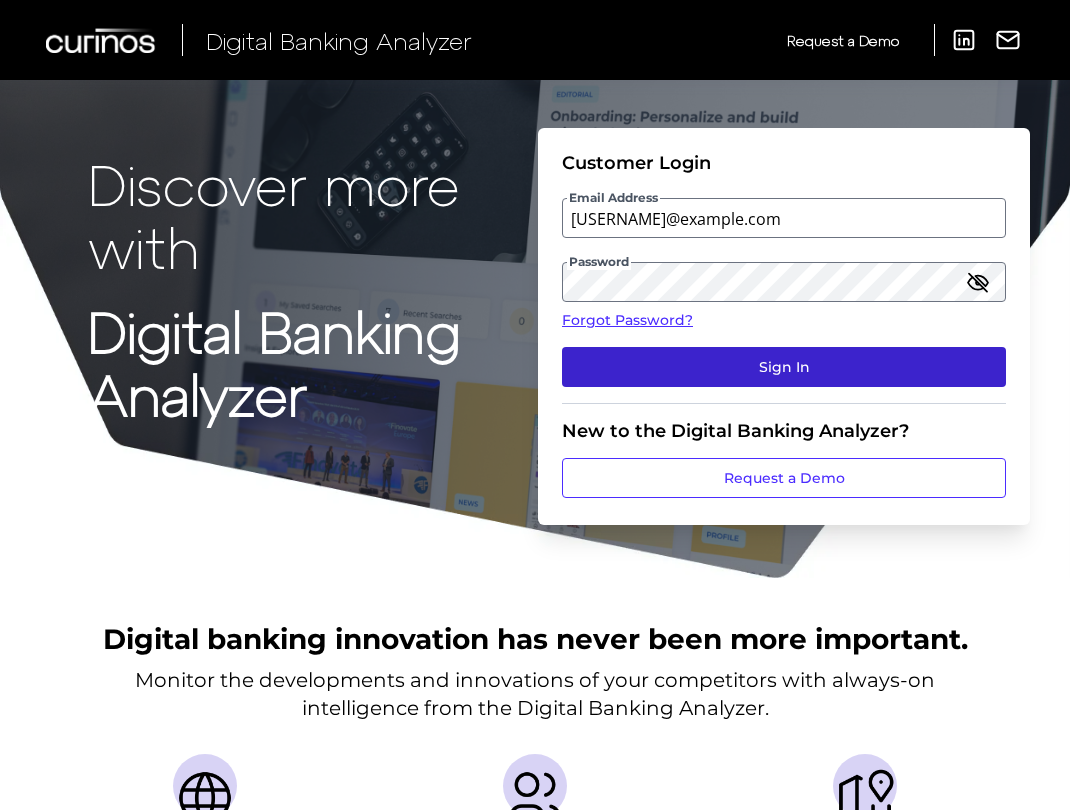 click on "Sign In" at bounding box center (784, 367) 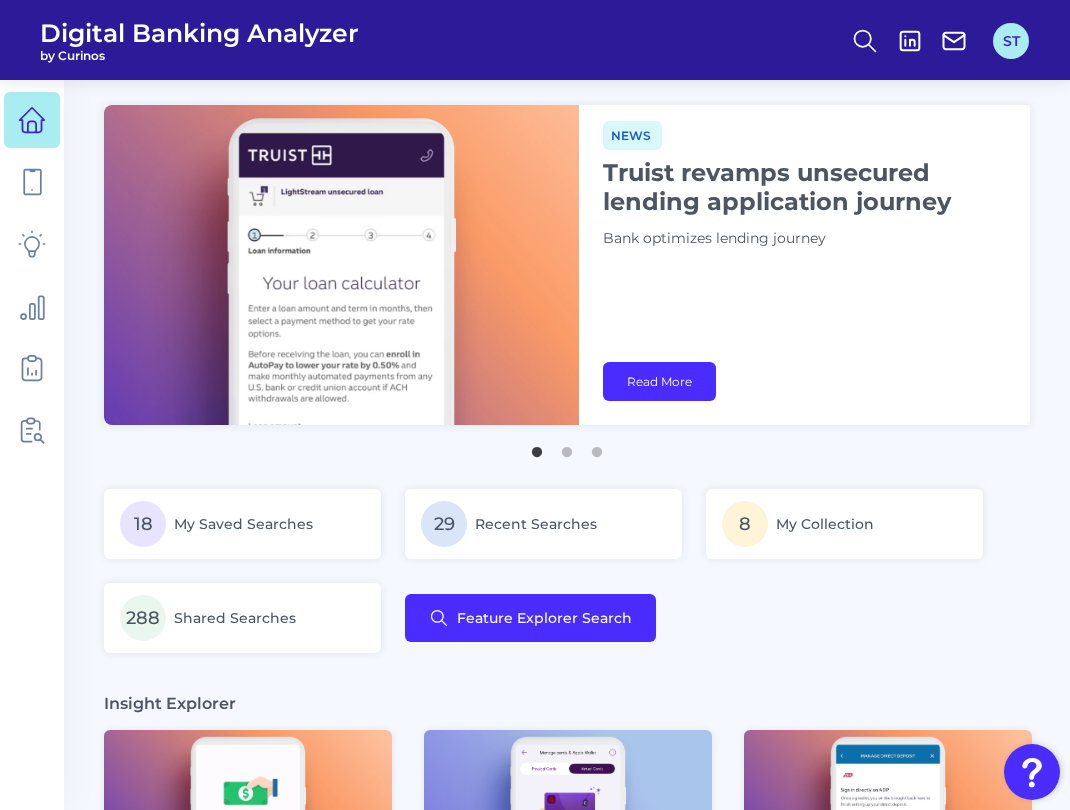 click on "ST" at bounding box center [1011, 41] 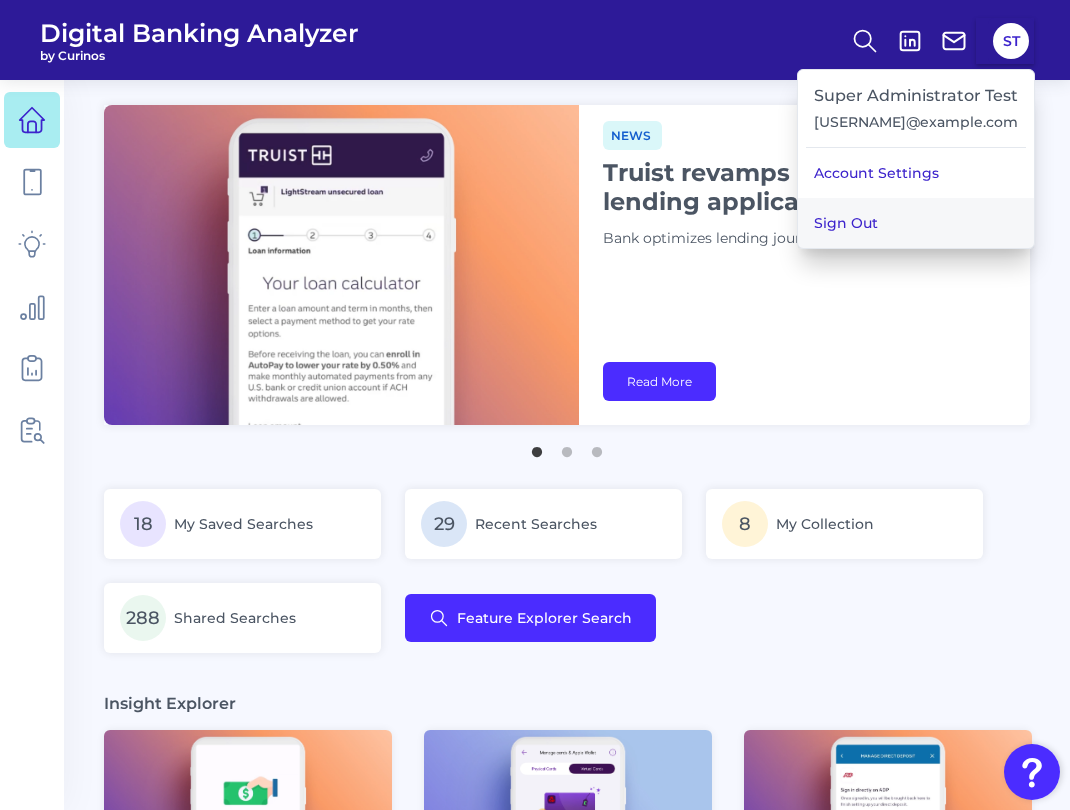 click on "Sign Out" at bounding box center [916, 223] 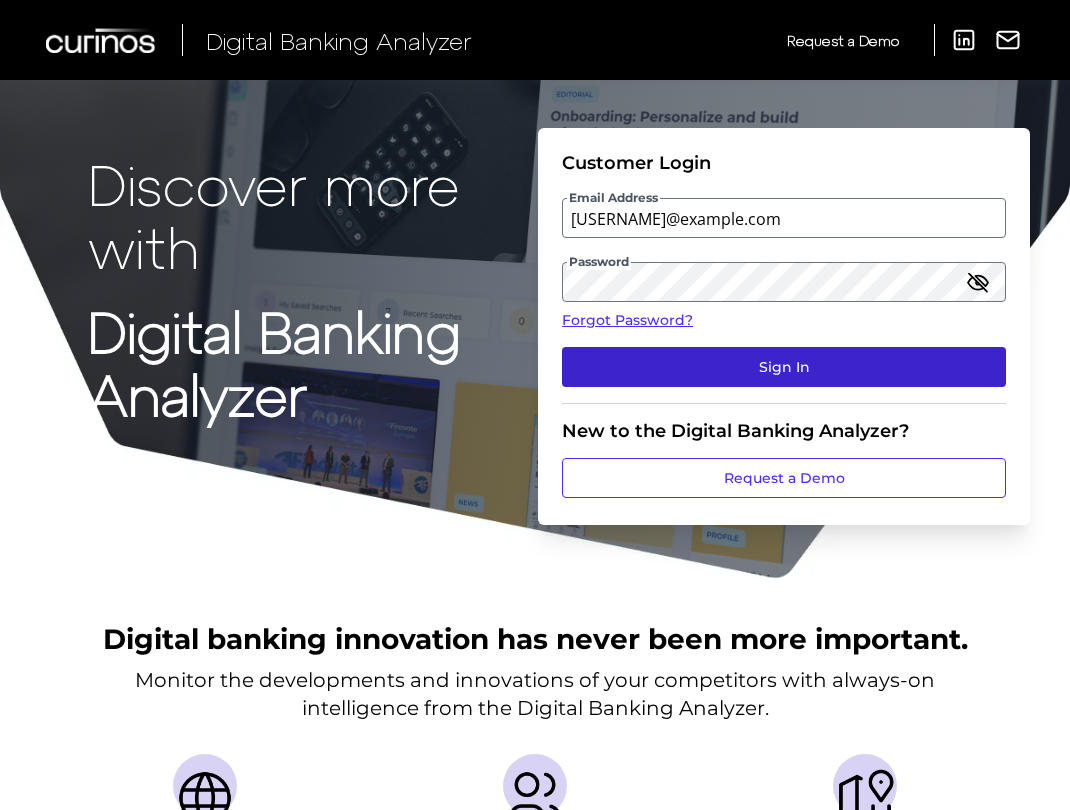 click on "Sign In" at bounding box center (784, 367) 